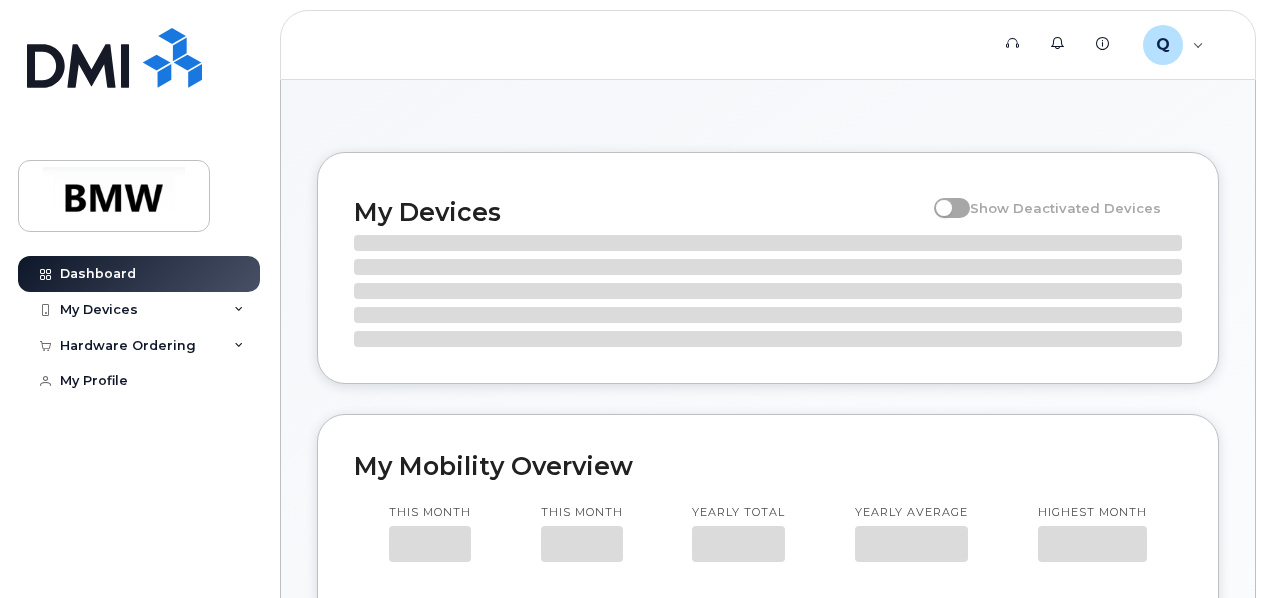 scroll, scrollTop: 0, scrollLeft: 0, axis: both 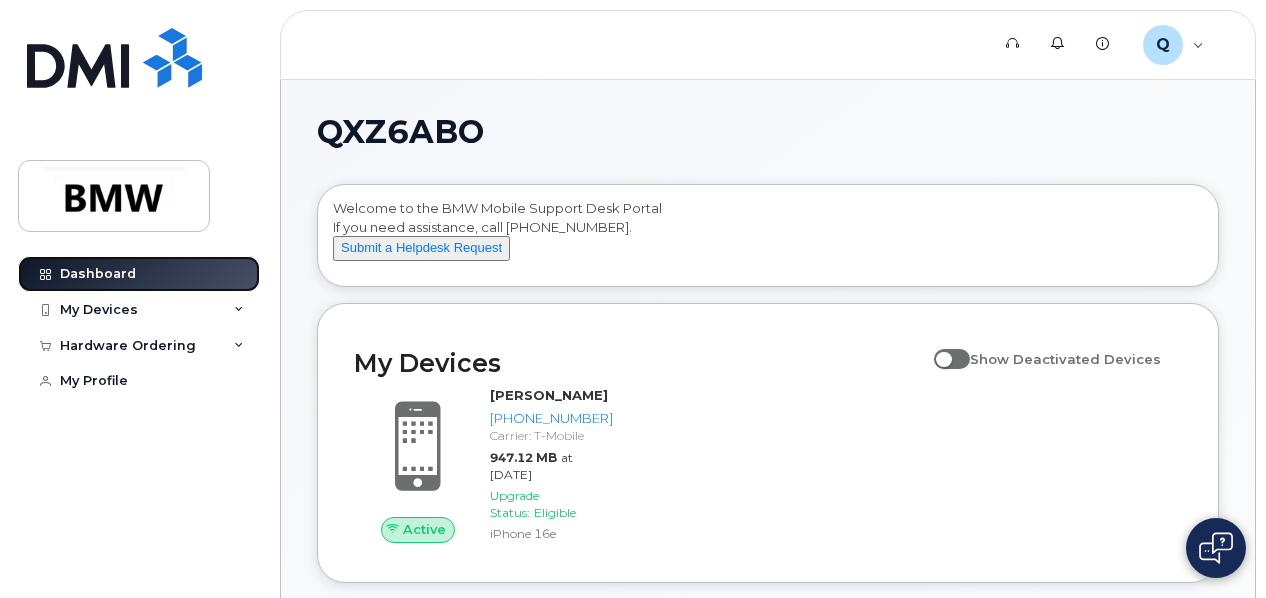drag, startPoint x: 248, startPoint y: 310, endPoint x: 196, endPoint y: 271, distance: 65 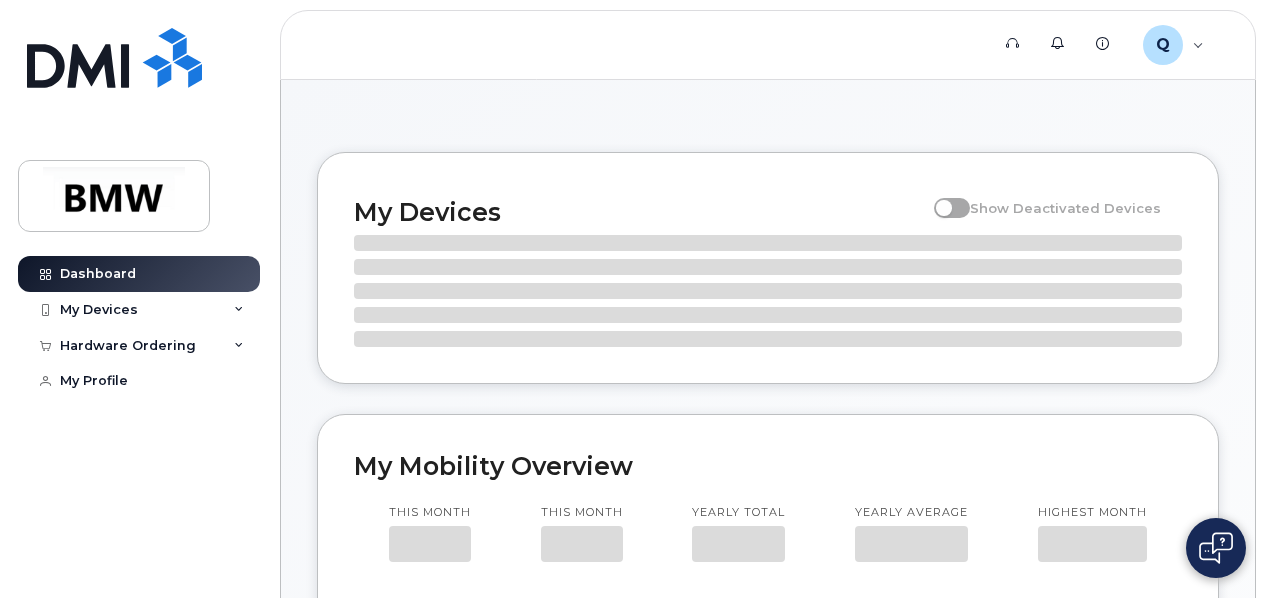 scroll, scrollTop: 0, scrollLeft: 0, axis: both 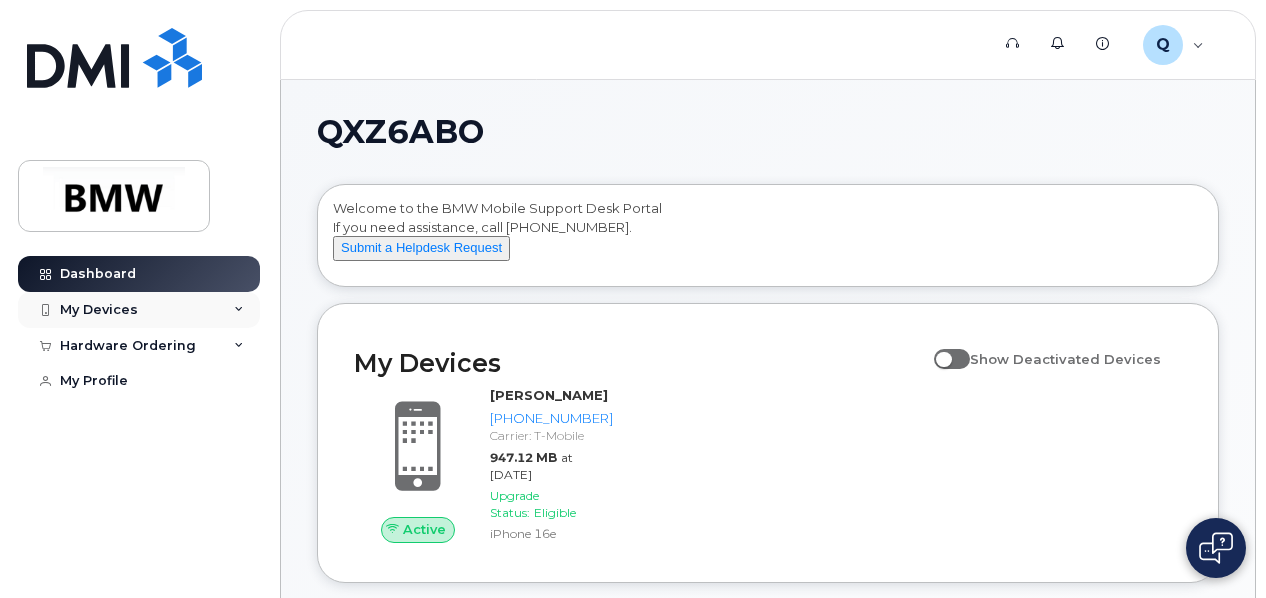 click 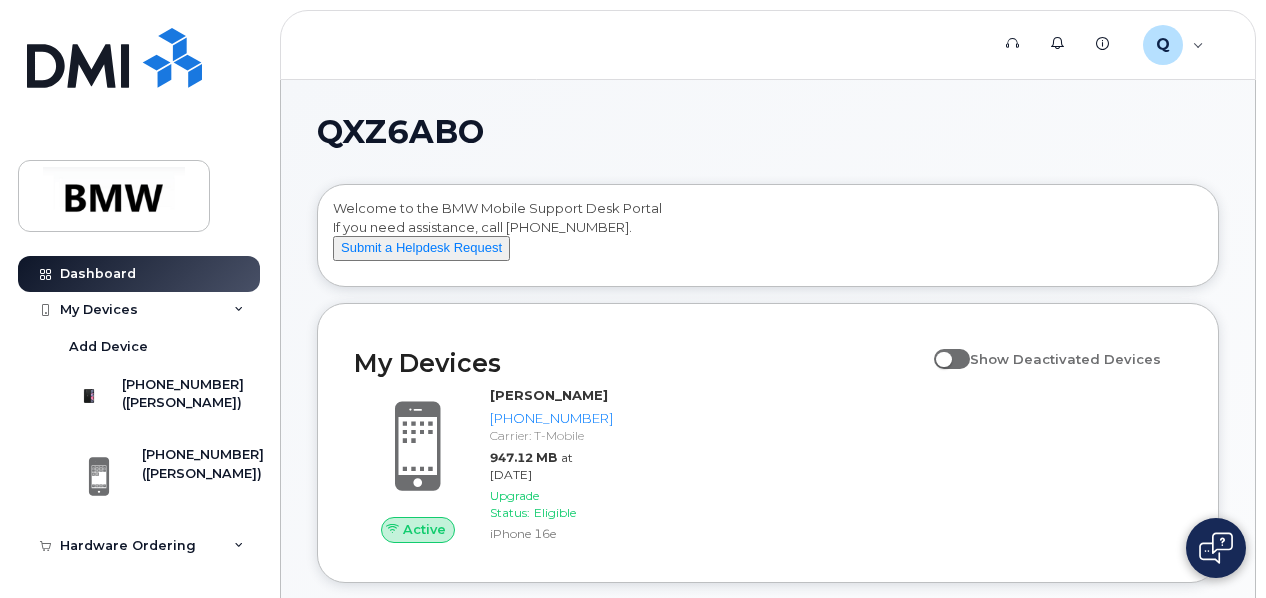click on "My Devices Add Device [PHONE_NUMBER] ([PERSON_NAME]) [PHONE_NUMBER] ([PERSON_NAME])" 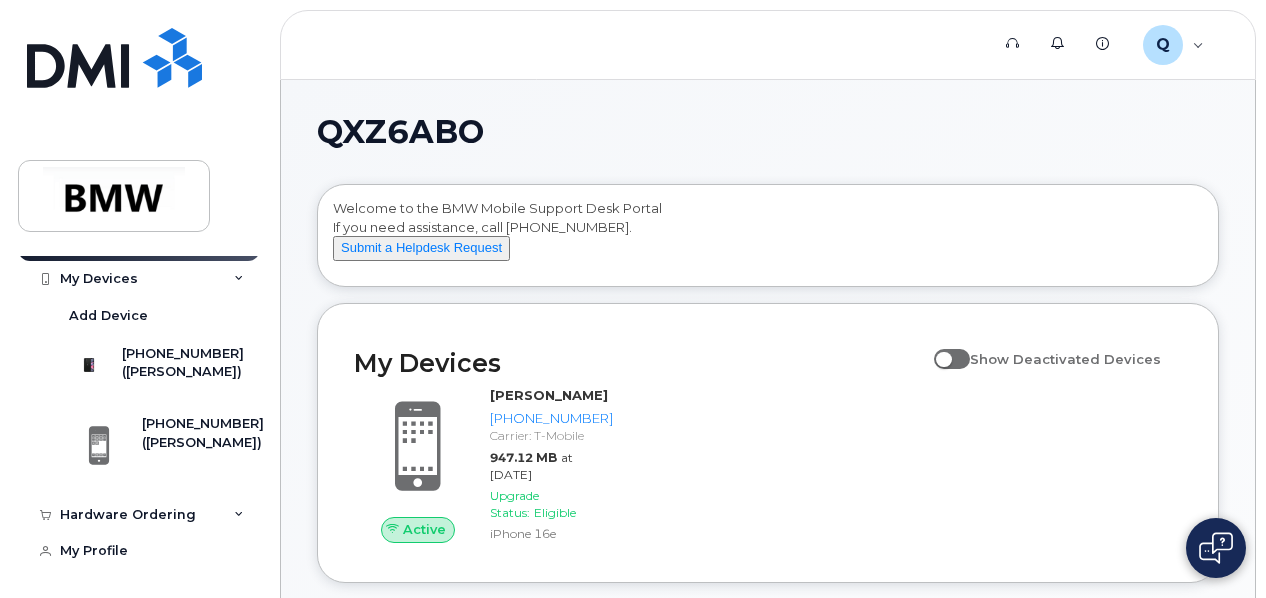 scroll, scrollTop: 50, scrollLeft: 0, axis: vertical 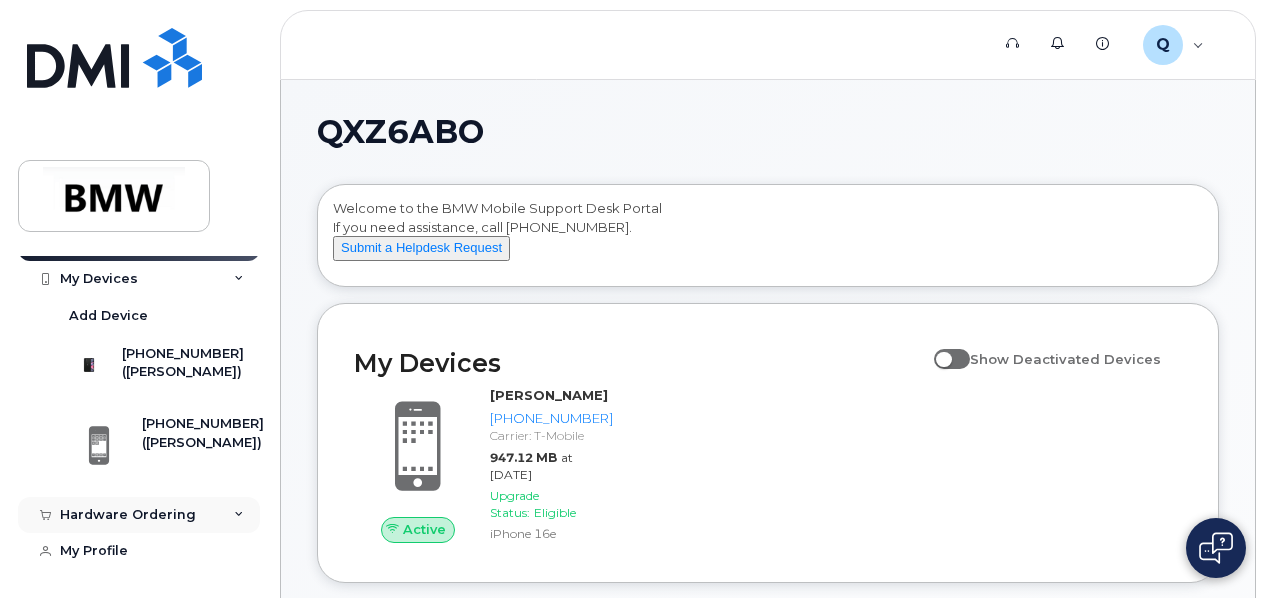 click 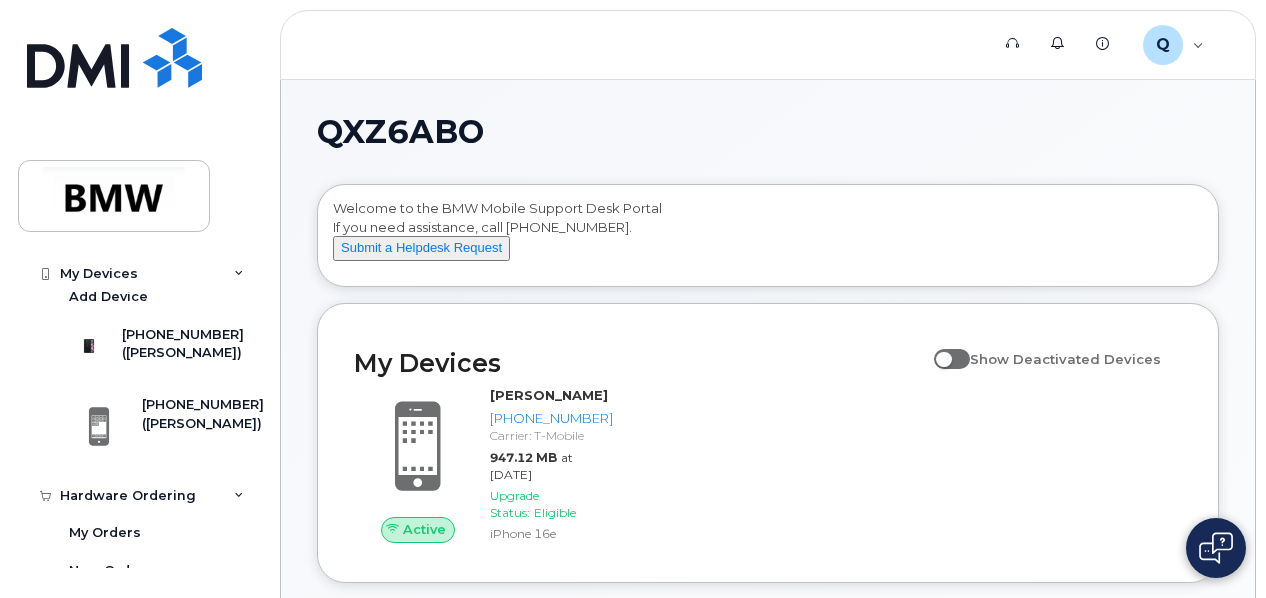 scroll, scrollTop: 127, scrollLeft: 0, axis: vertical 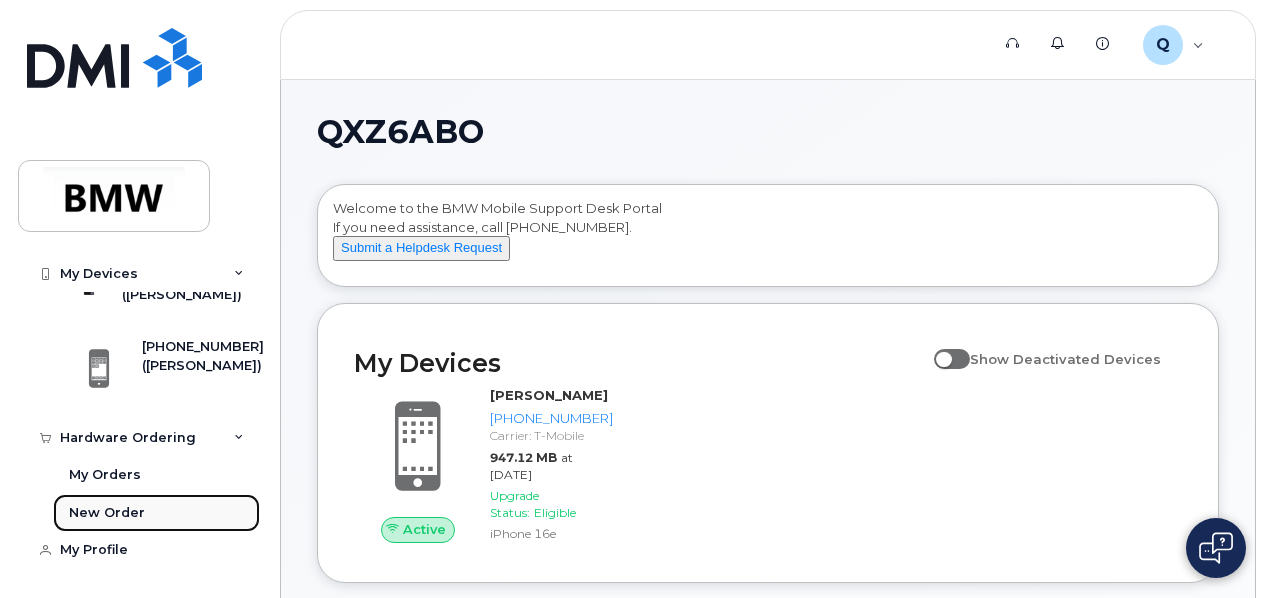 click on "New Order" 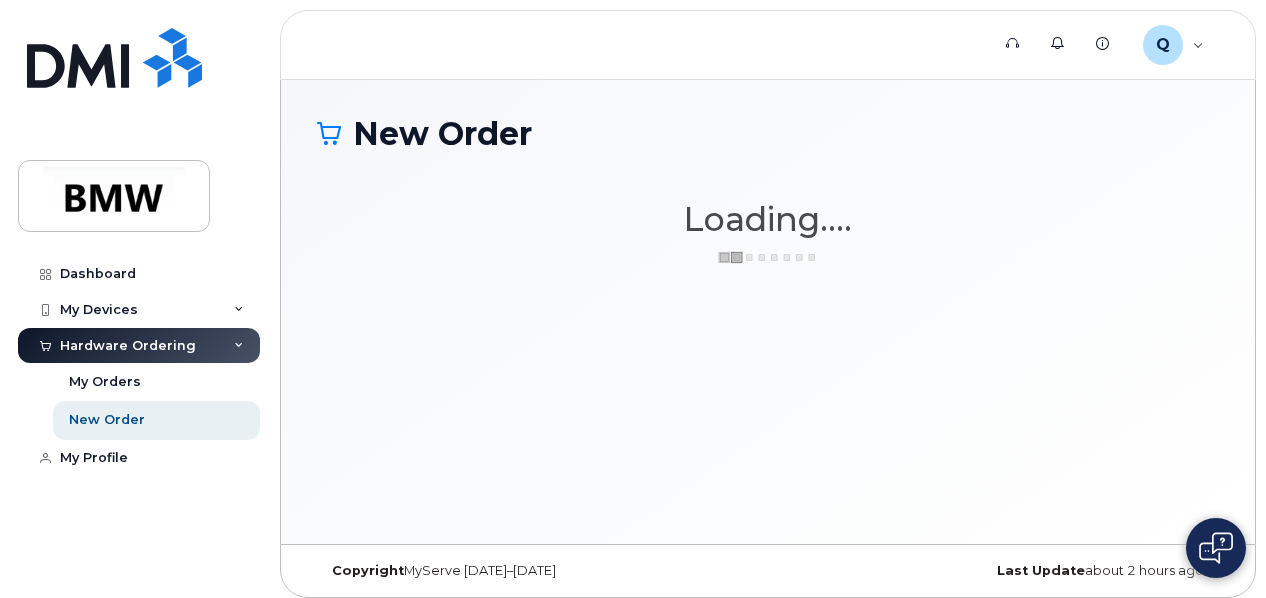 scroll, scrollTop: 0, scrollLeft: 0, axis: both 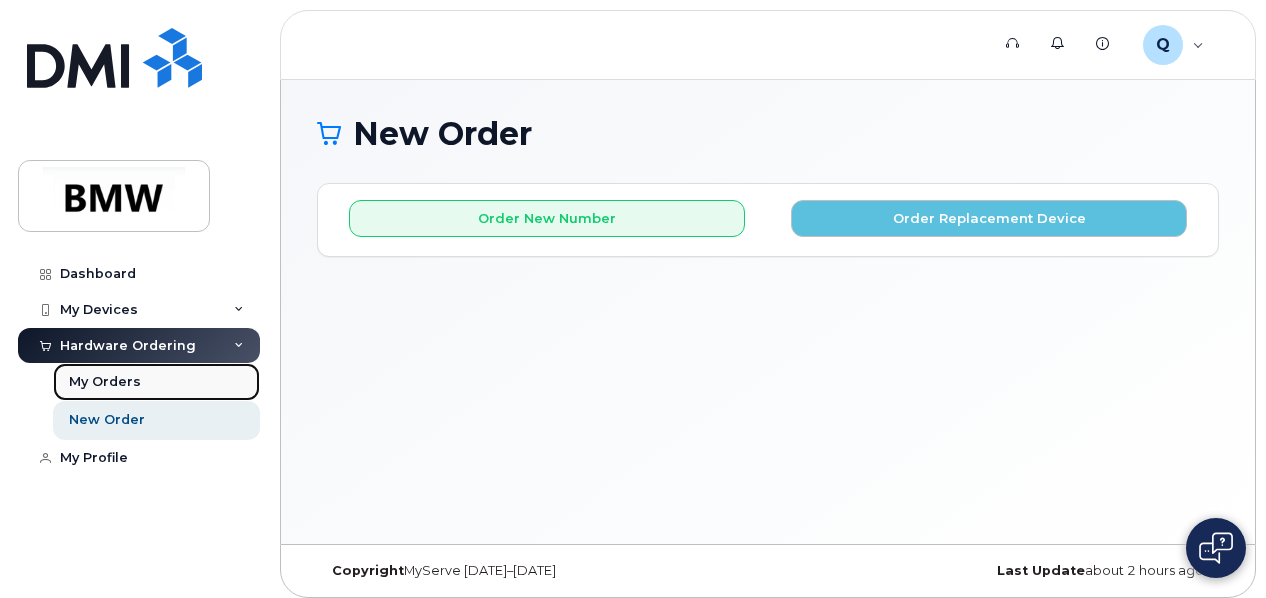 click on "My Orders" 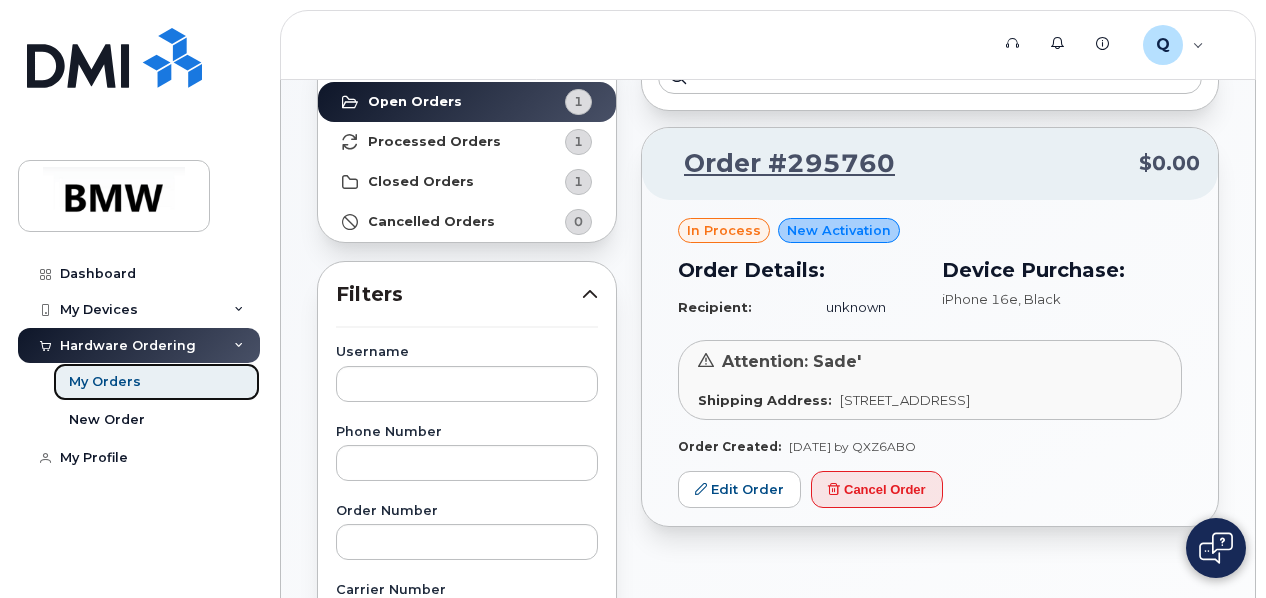 scroll, scrollTop: 144, scrollLeft: 0, axis: vertical 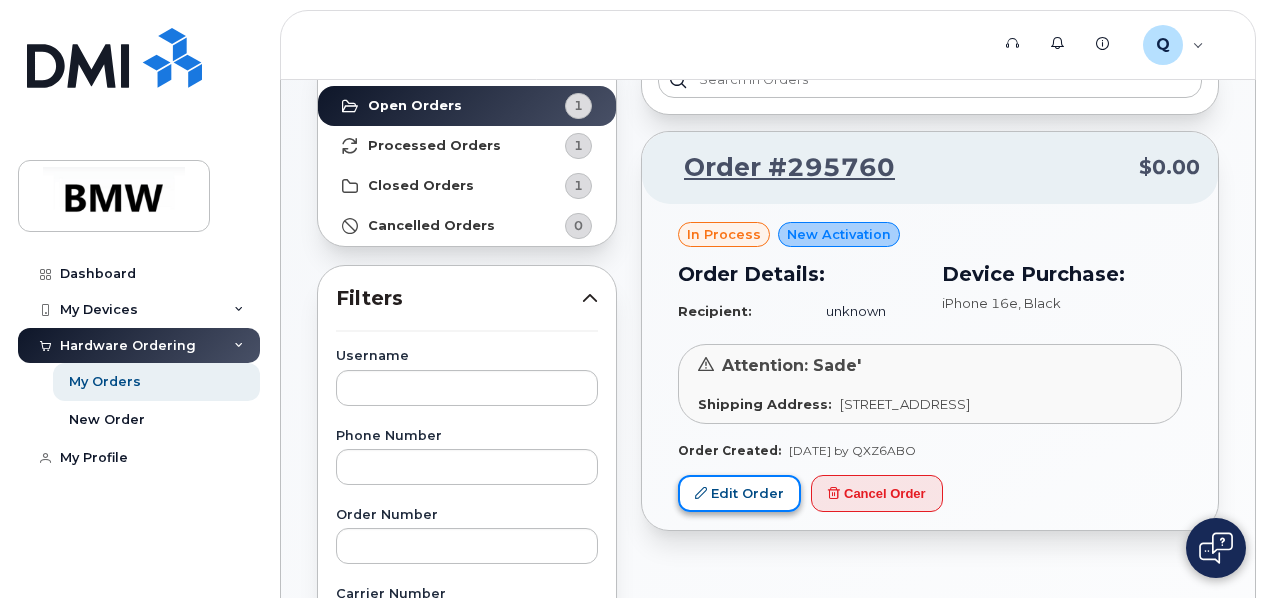 click on "Edit Order" 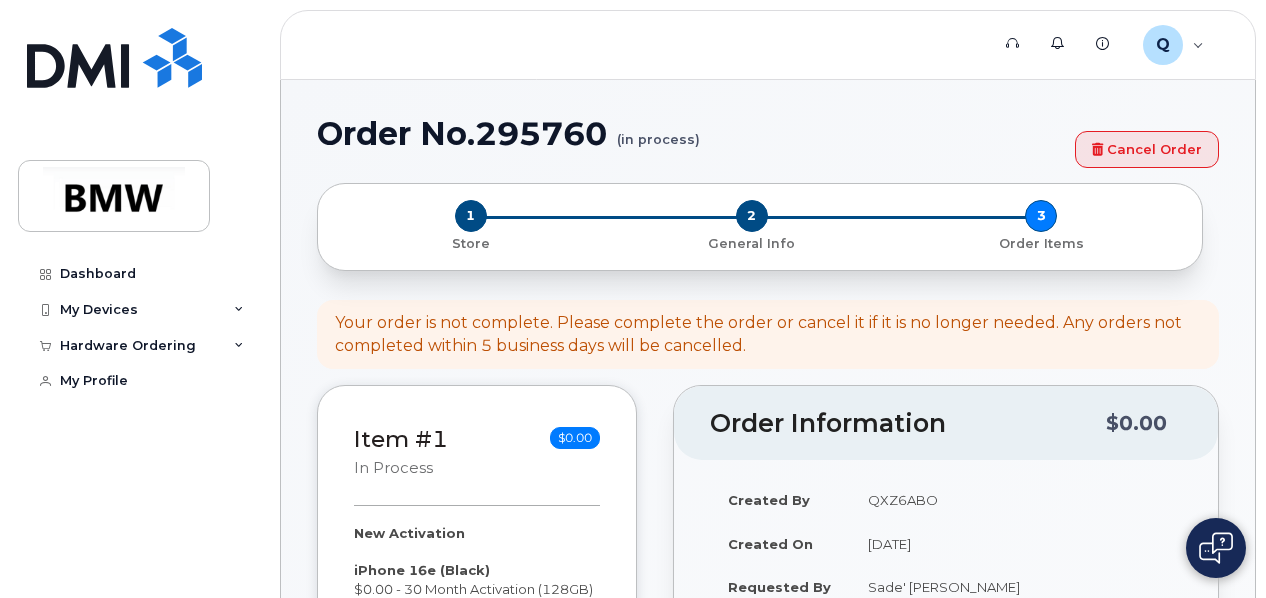 scroll, scrollTop: 0, scrollLeft: 0, axis: both 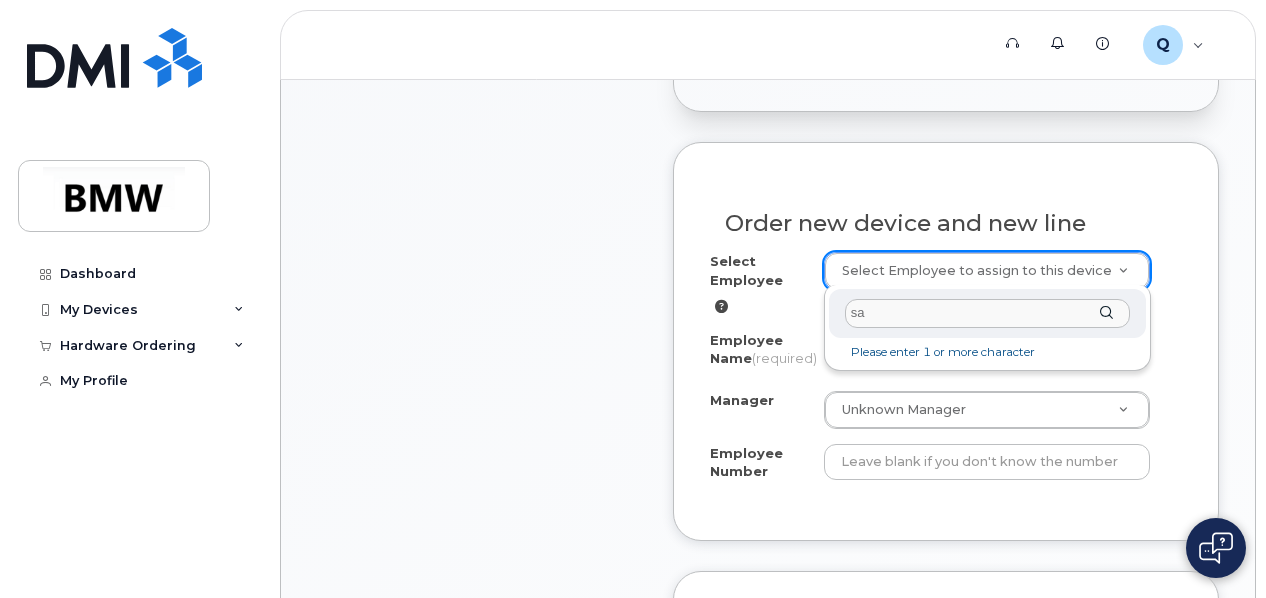 type on "s" 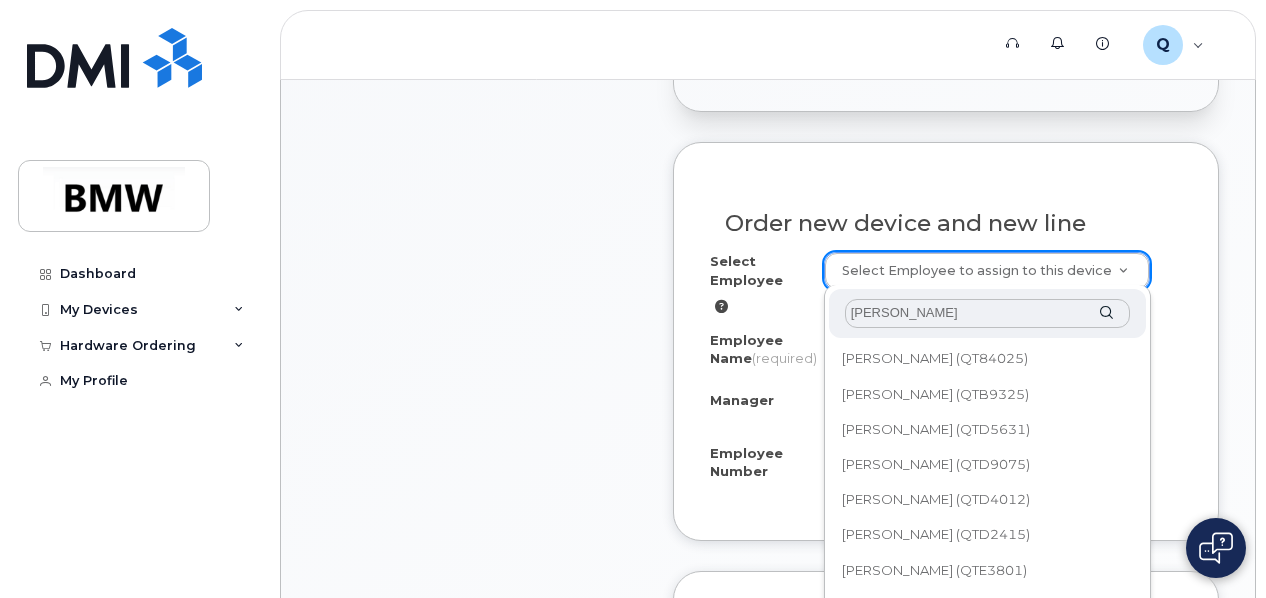 type on "john lyn" 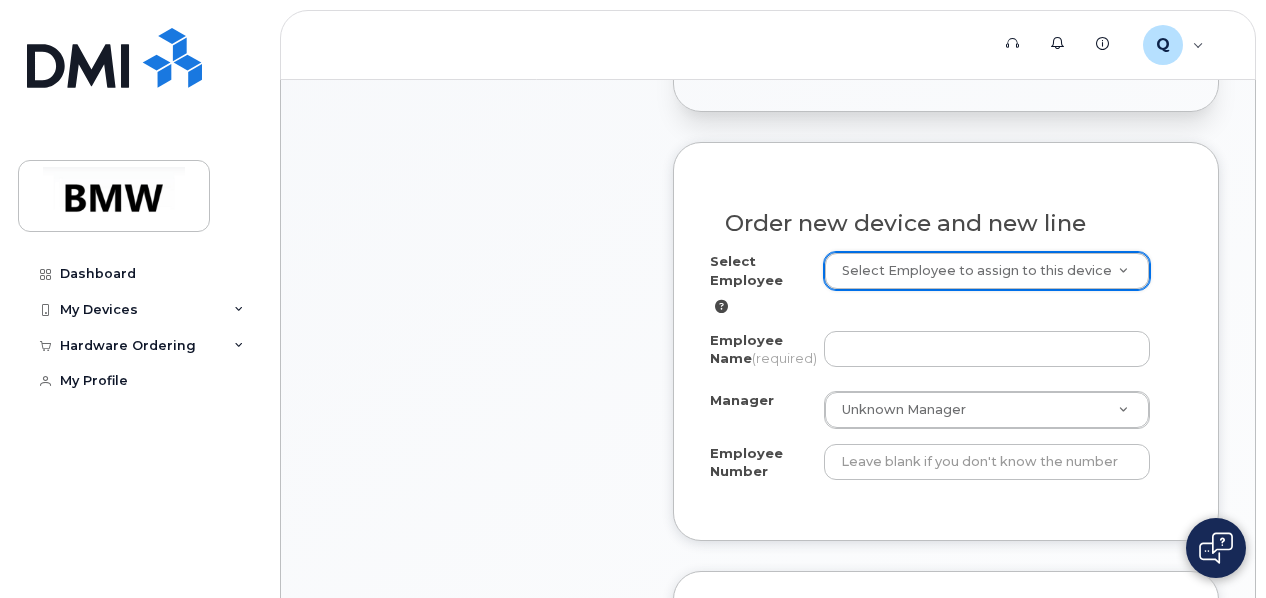drag, startPoint x: 1058, startPoint y: 212, endPoint x: 1073, endPoint y: 264, distance: 54.120235 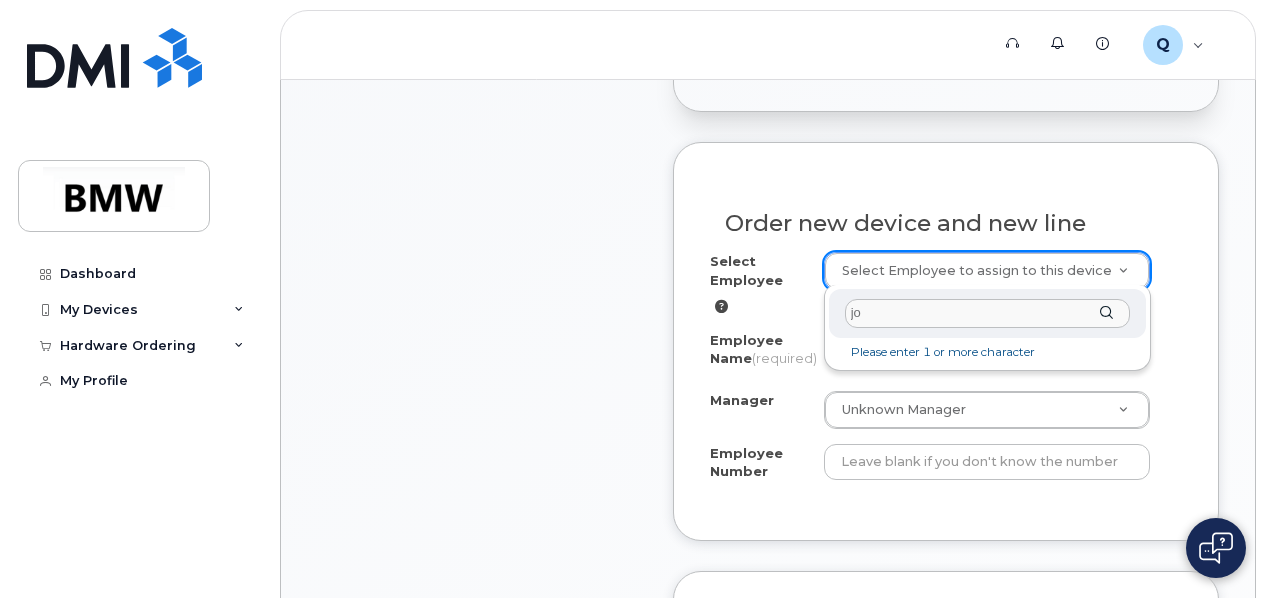 type on "j" 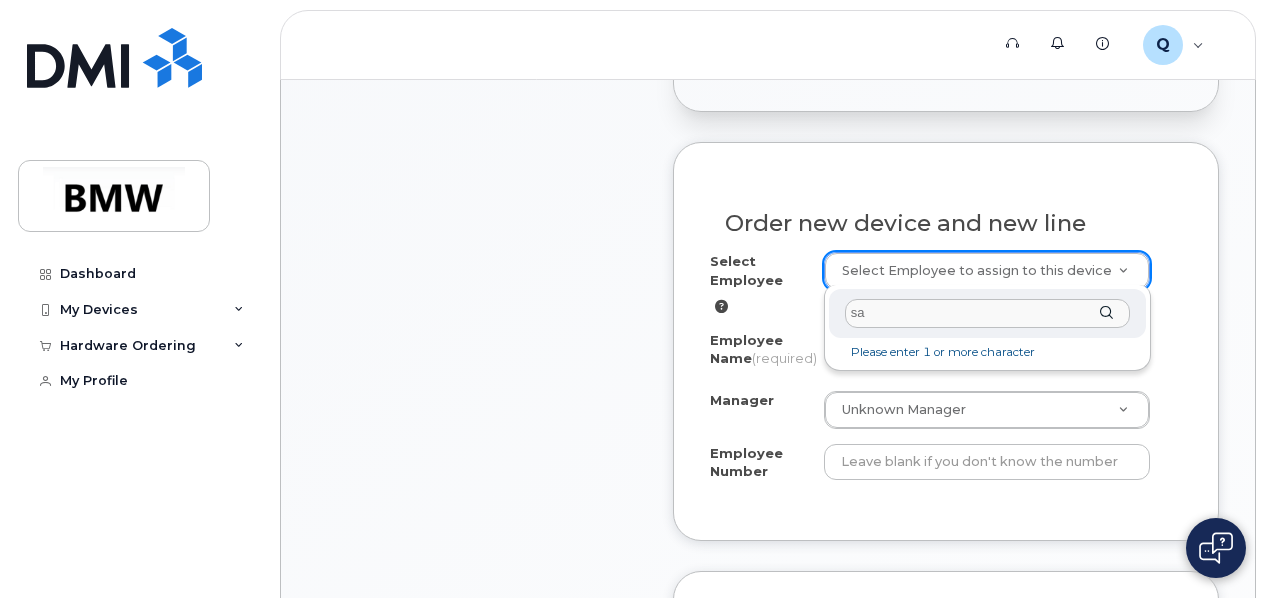 type on "s" 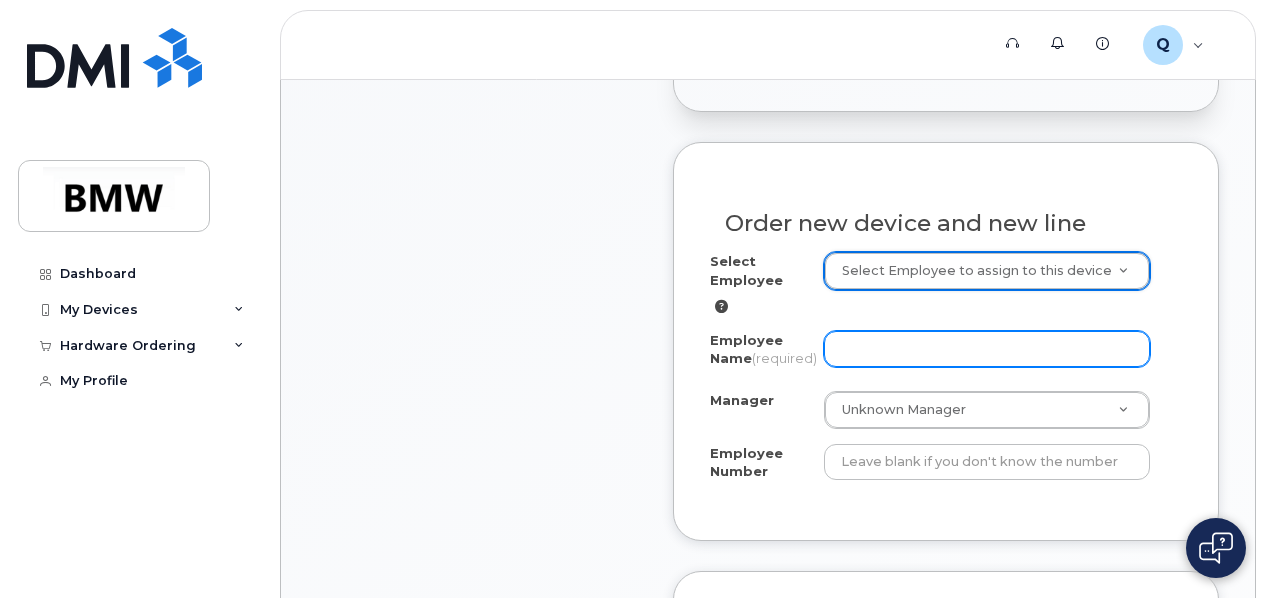 click on "Employee Name
(required)" 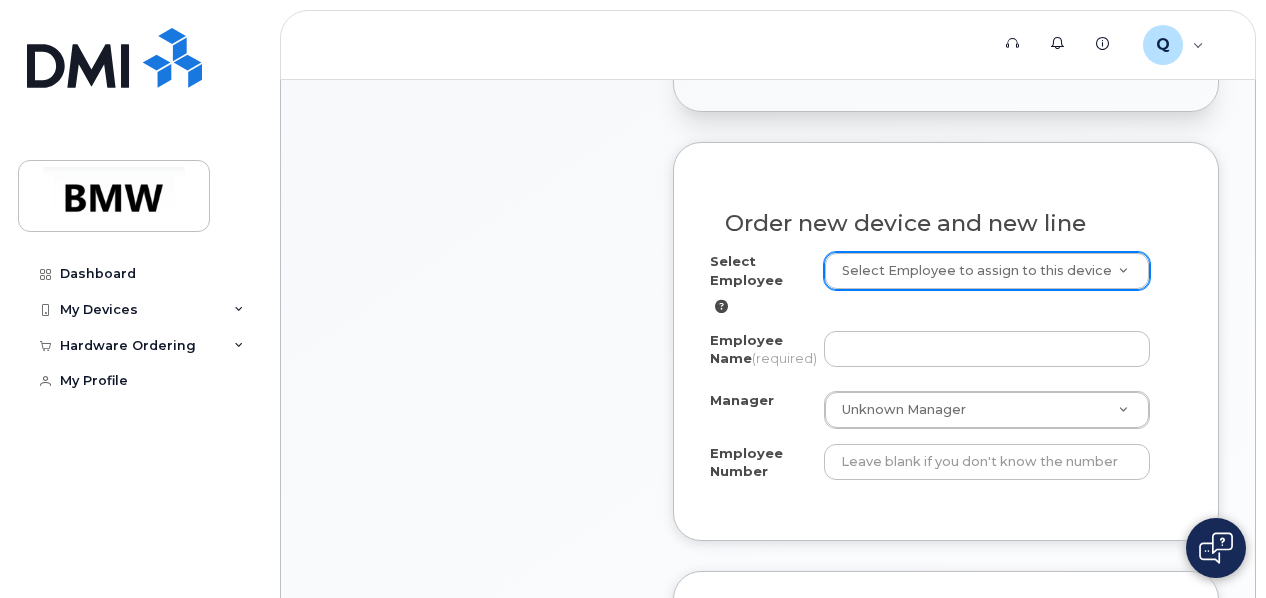 click 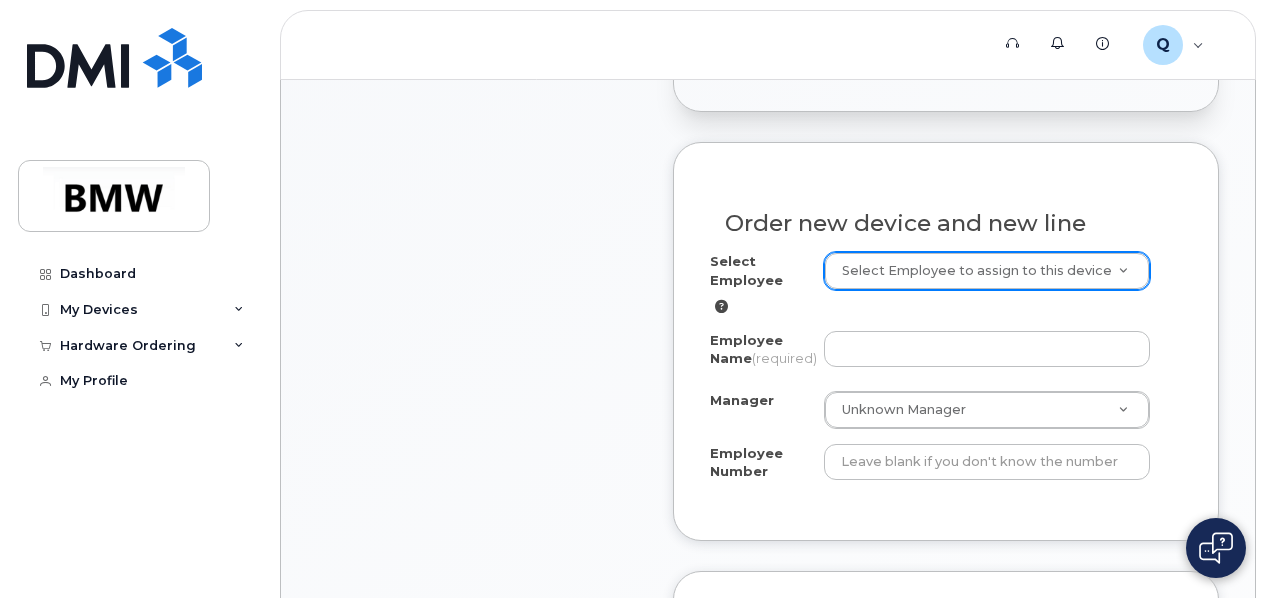 click 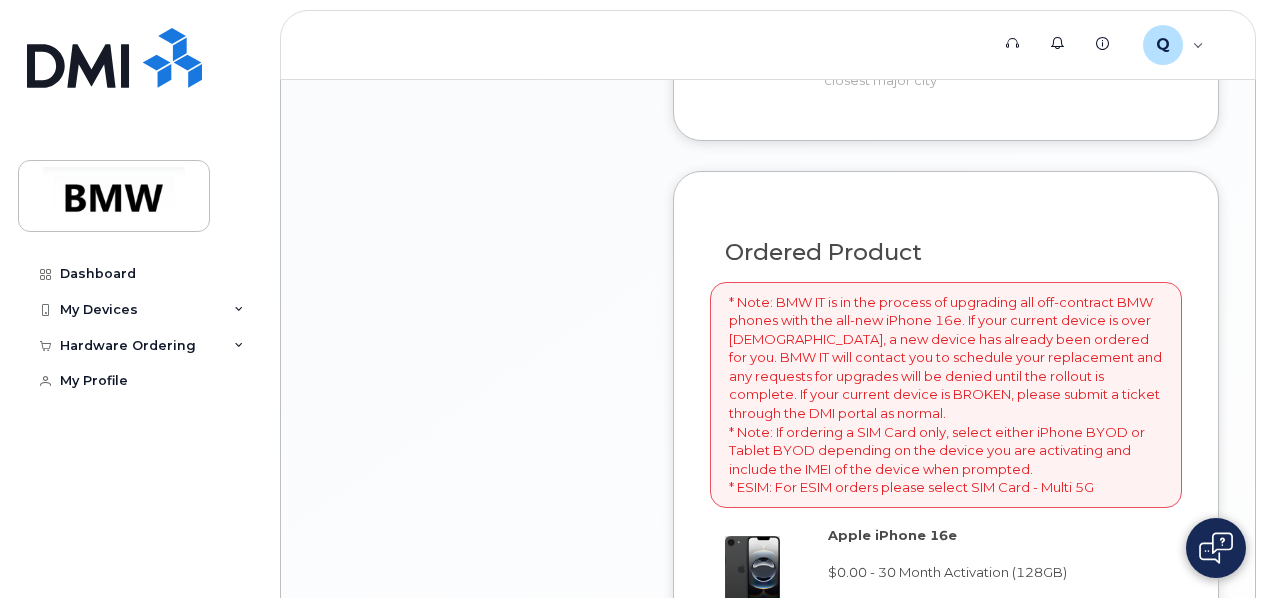 scroll, scrollTop: 1350, scrollLeft: 0, axis: vertical 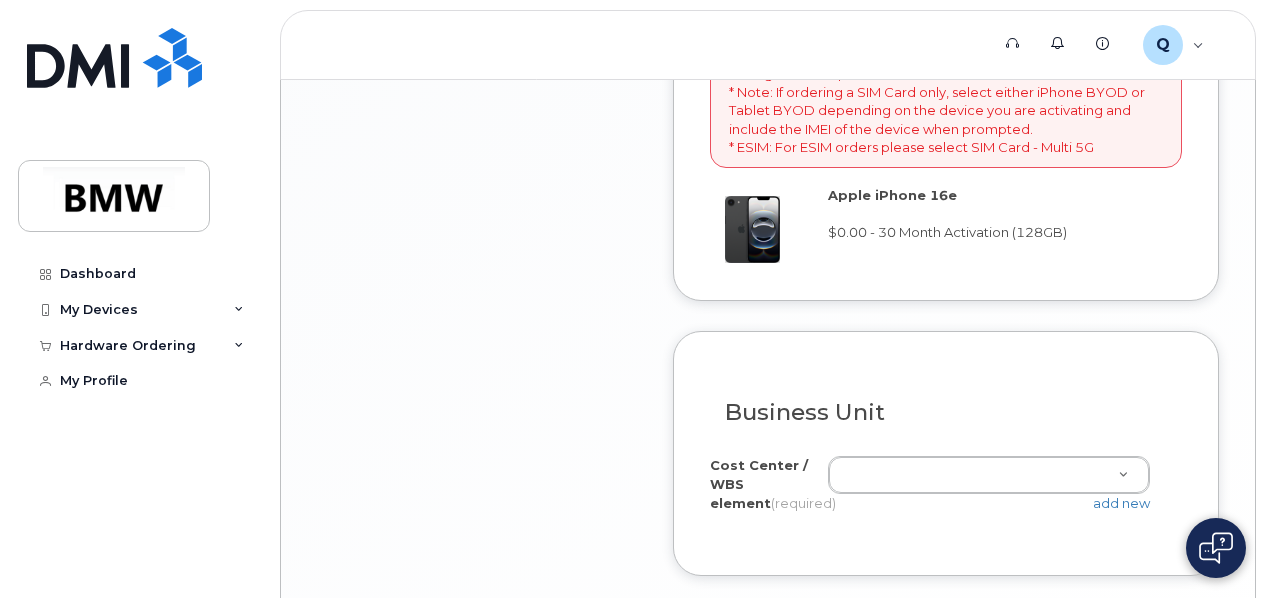 click on "Business Unit
I know the accounting codes
Cost Center / WBS element
(required)
Unknown
add new" 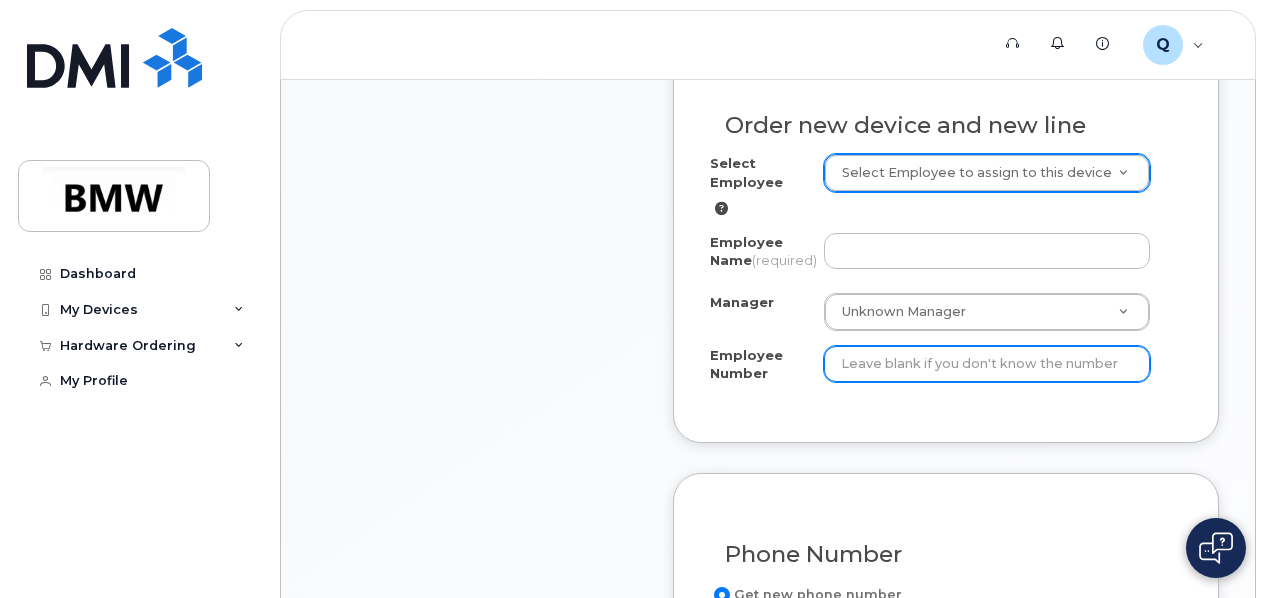 scroll, scrollTop: 738, scrollLeft: 0, axis: vertical 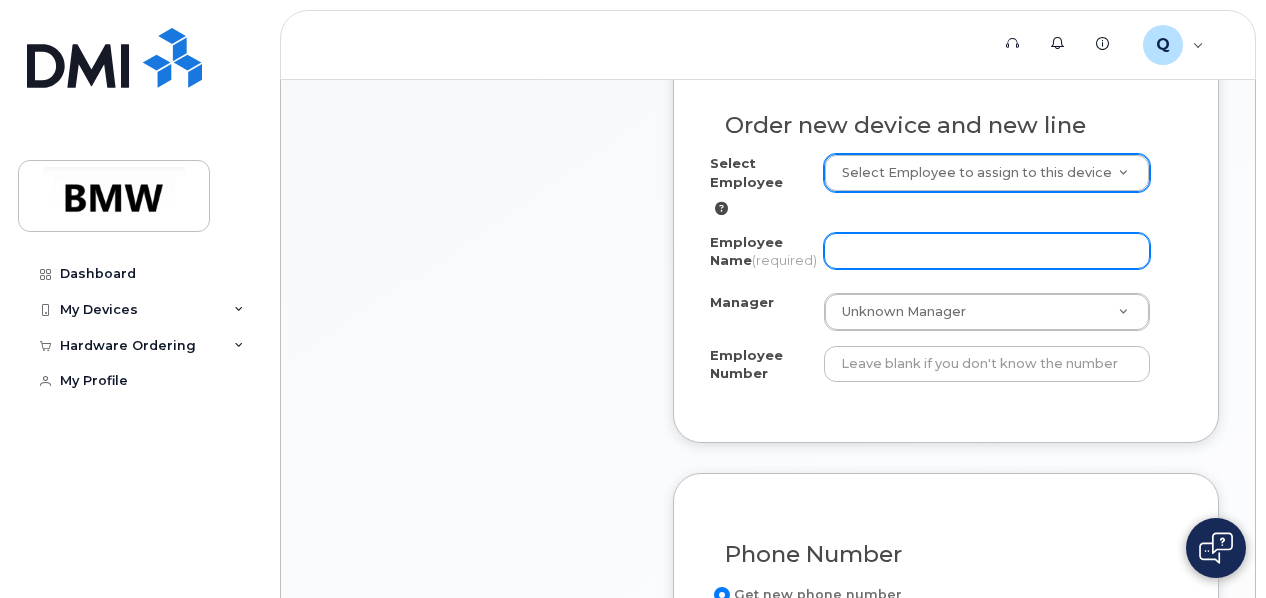 click on "Employee Name
(required)" 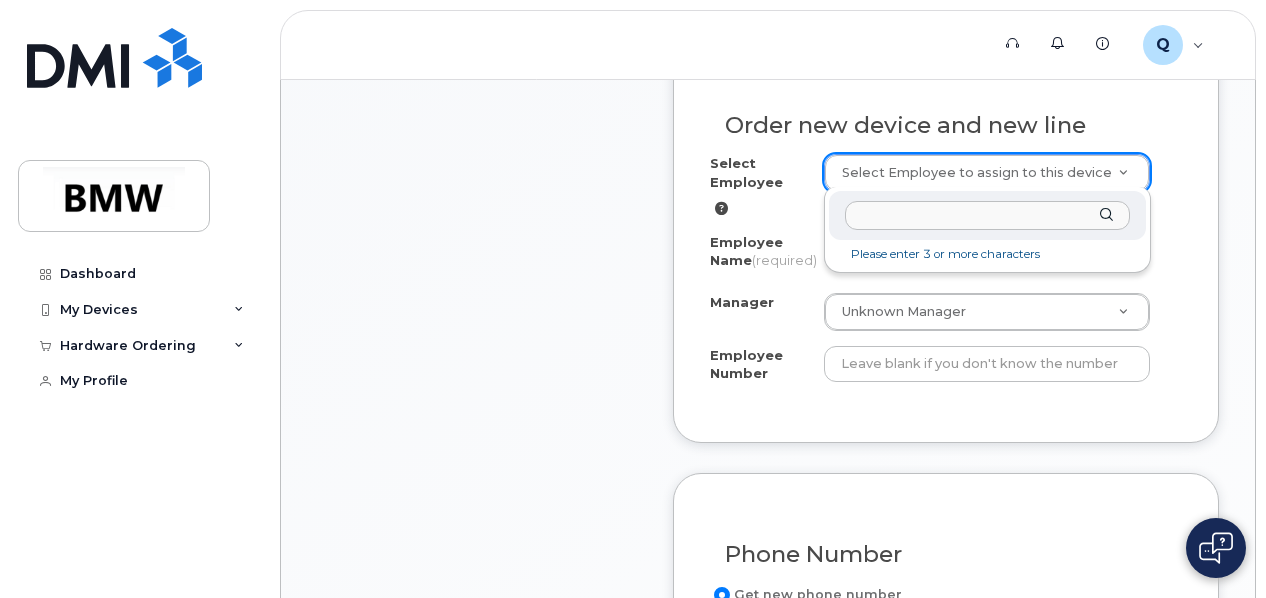 click 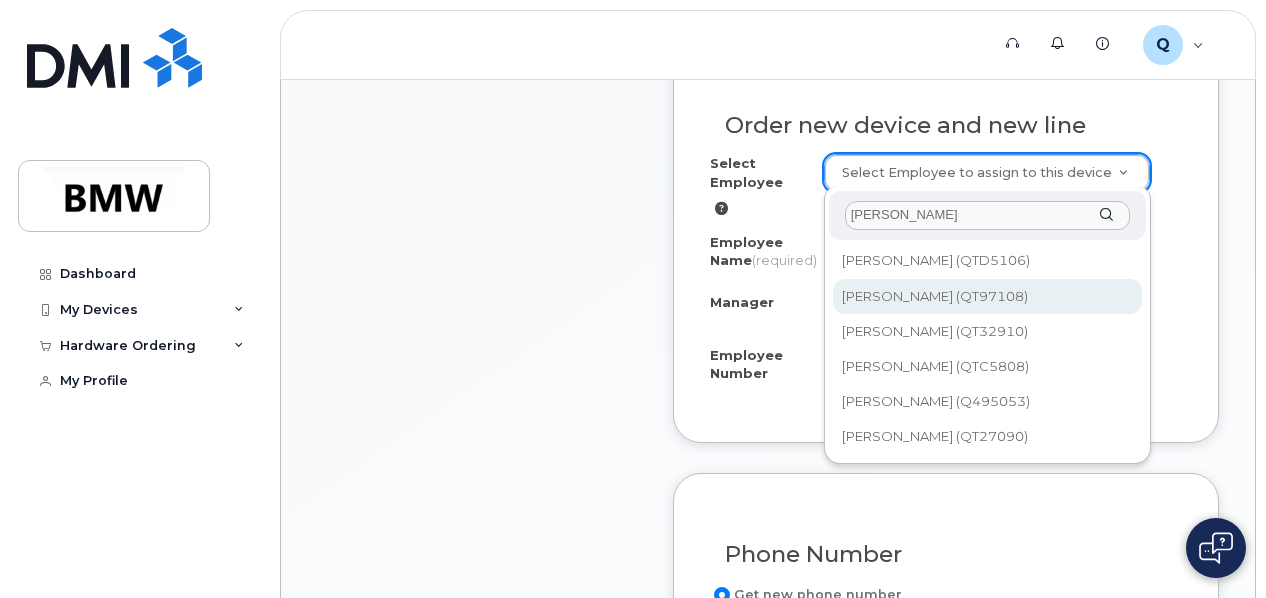type on "lynch" 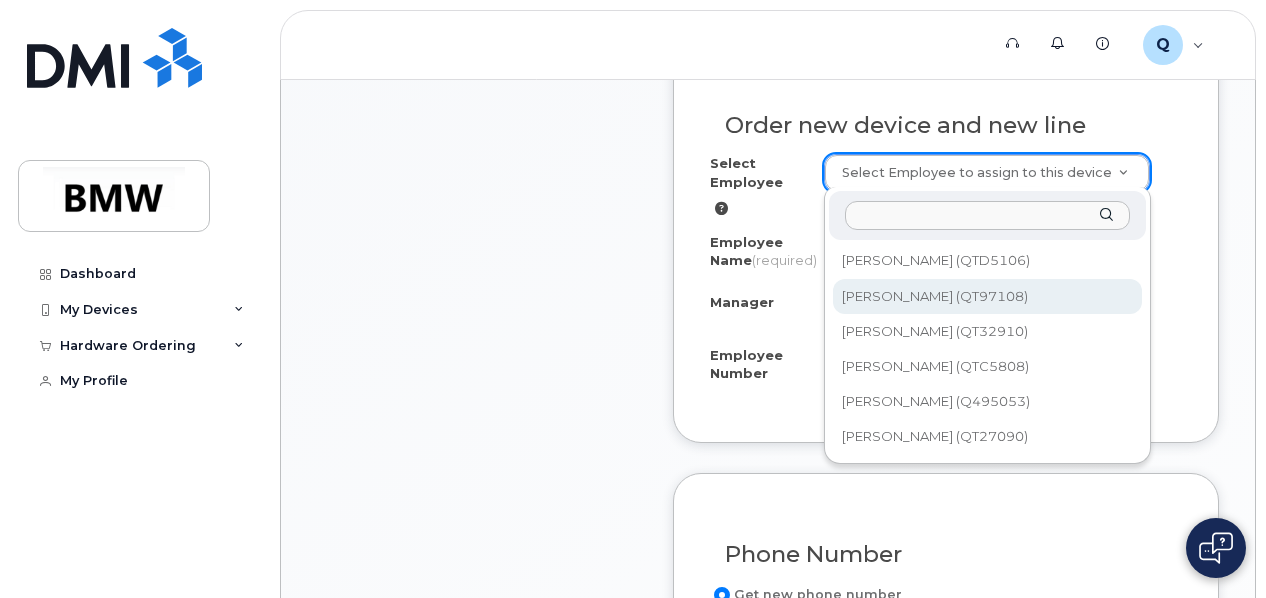 type on "John Lynch" 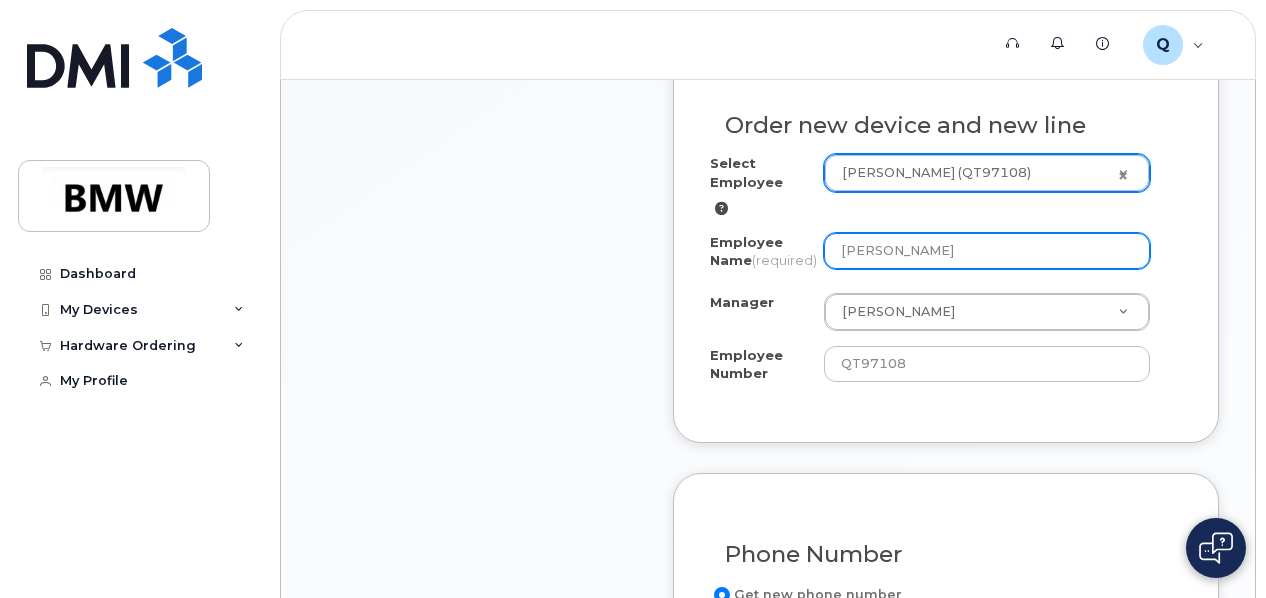 drag, startPoint x: 947, startPoint y: 250, endPoint x: 784, endPoint y: 234, distance: 163.78339 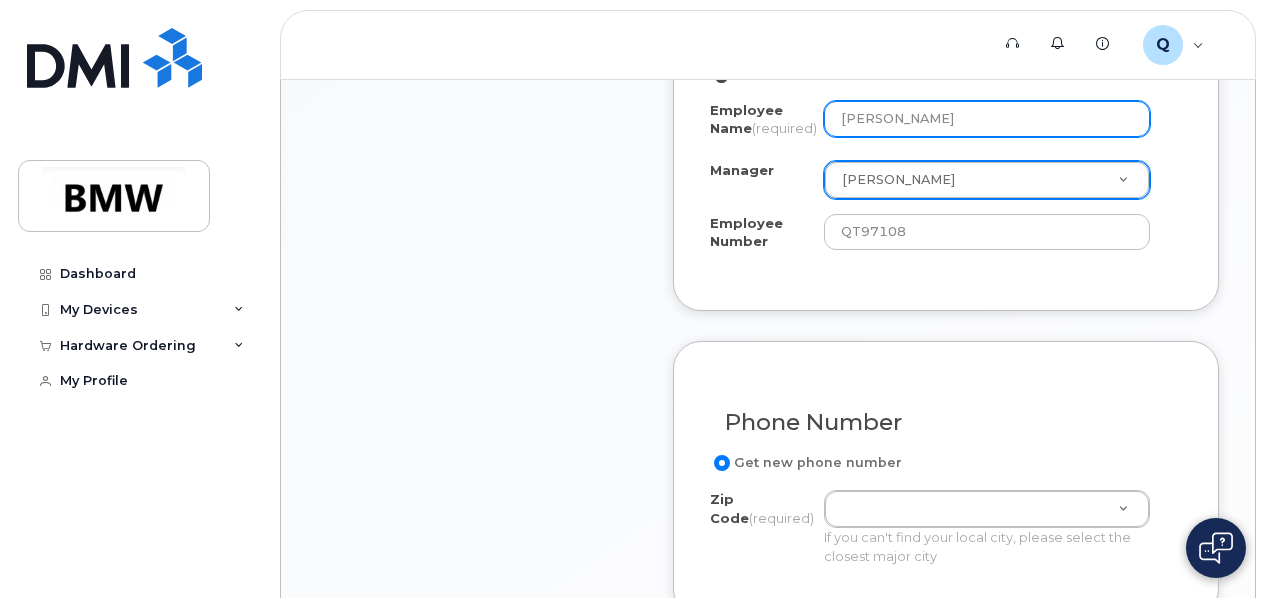 scroll, scrollTop: 858, scrollLeft: 0, axis: vertical 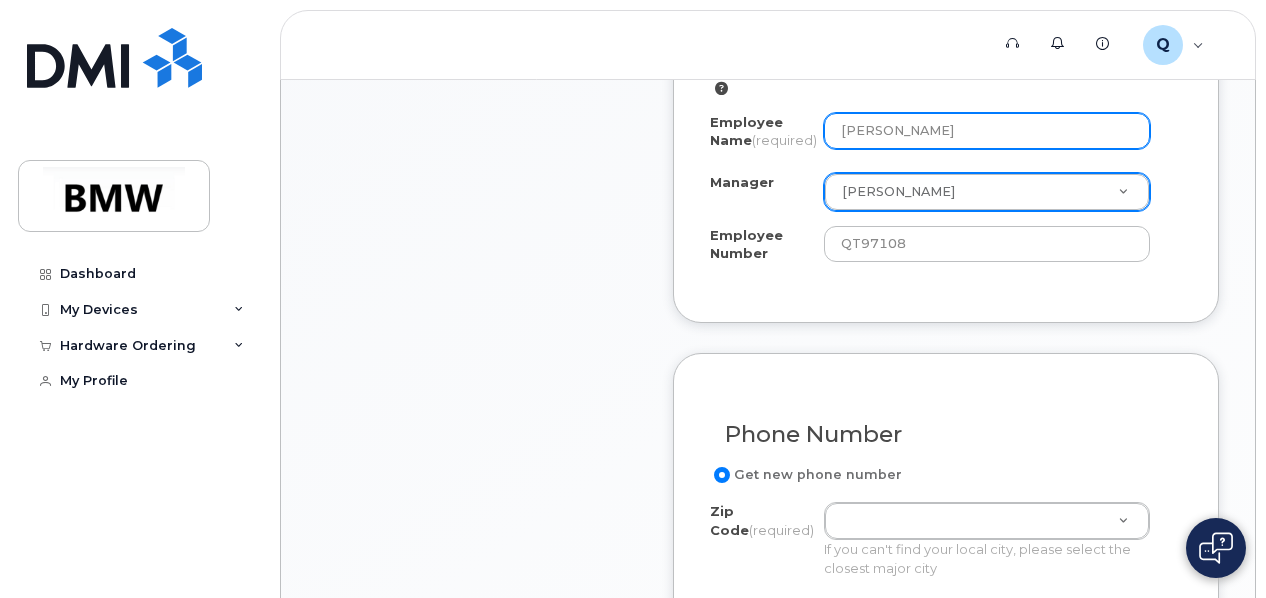 type on "sade garrison" 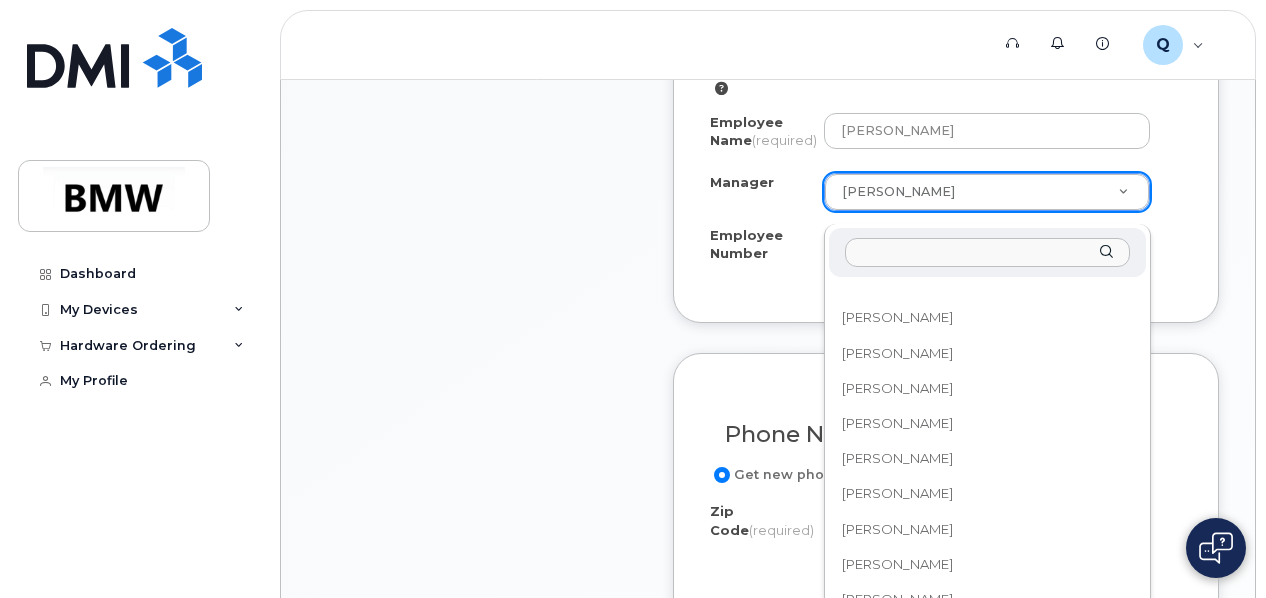 scroll, scrollTop: 19102, scrollLeft: 0, axis: vertical 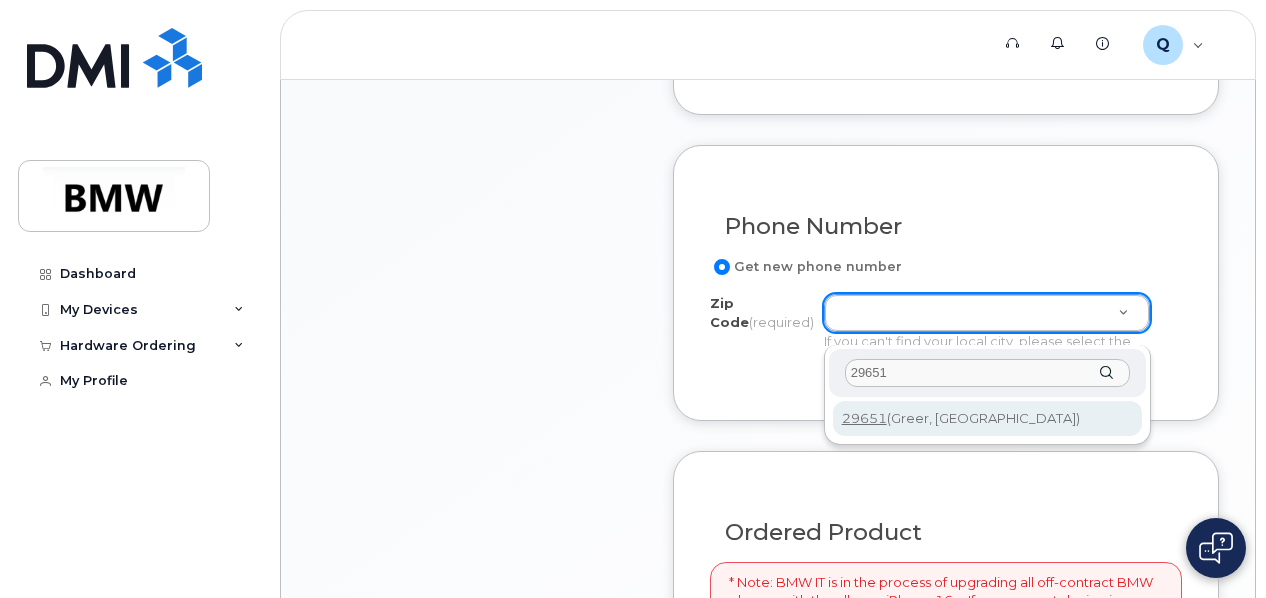 type on "29651" 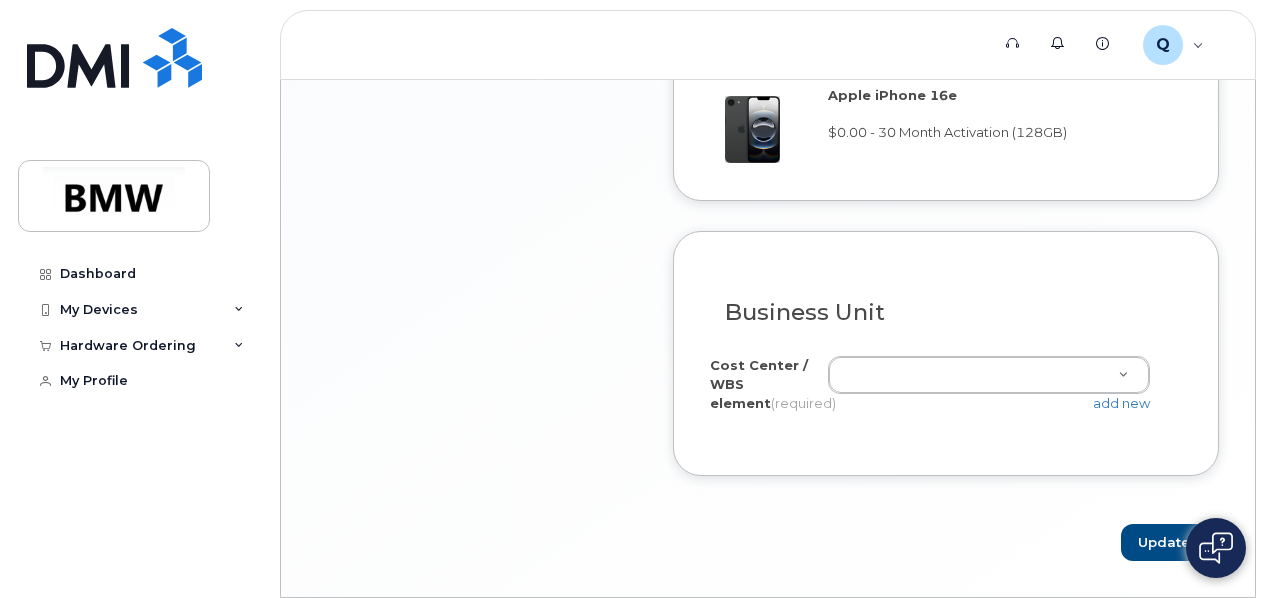 scroll, scrollTop: 1828, scrollLeft: 0, axis: vertical 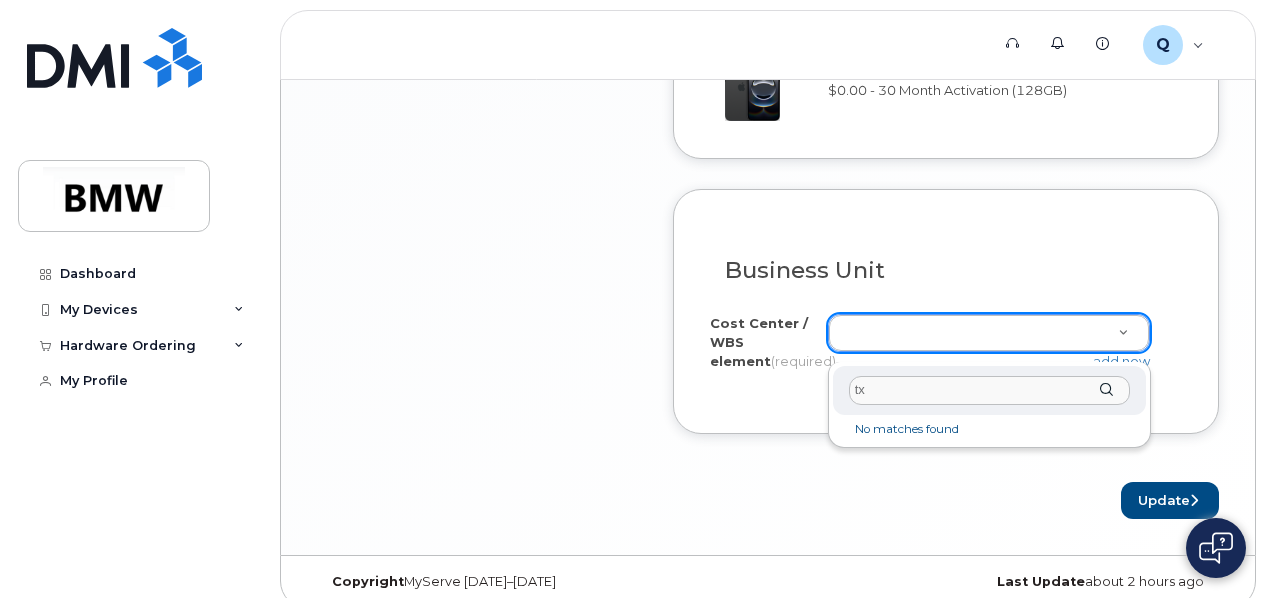 type on "t" 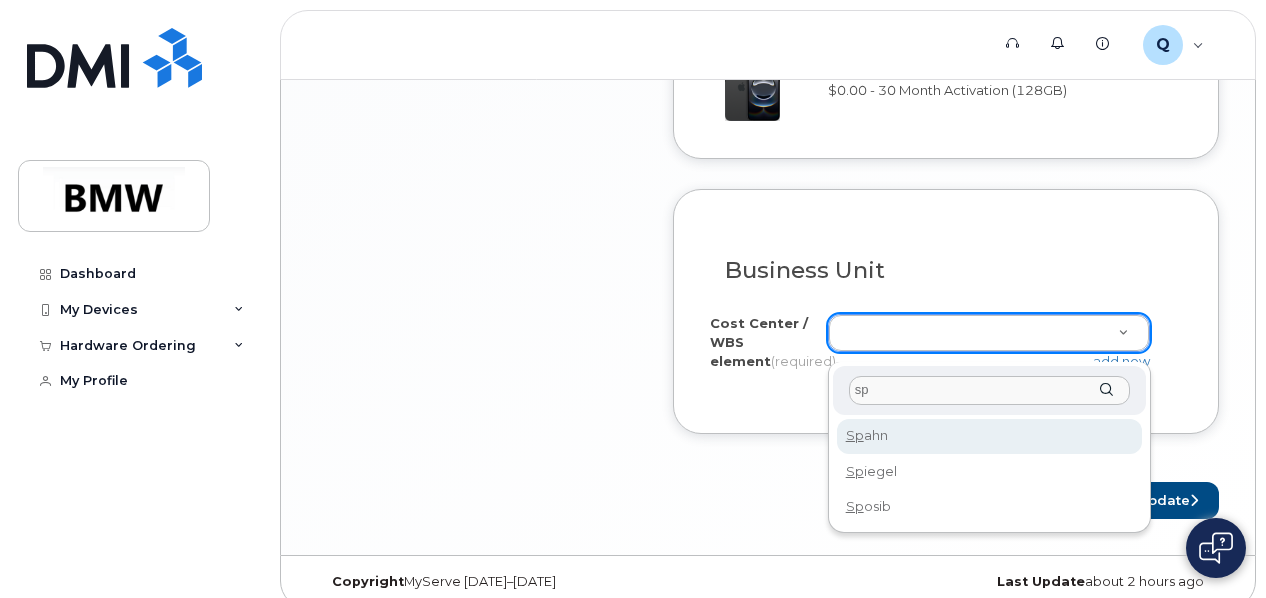 type on "s" 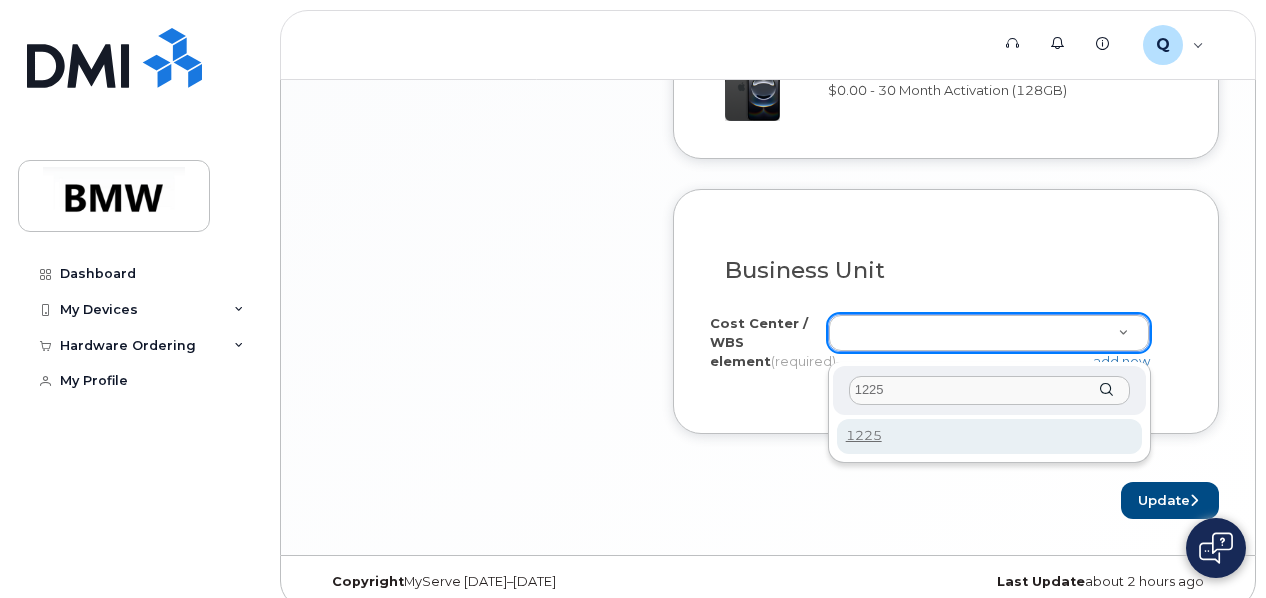 type on "1225" 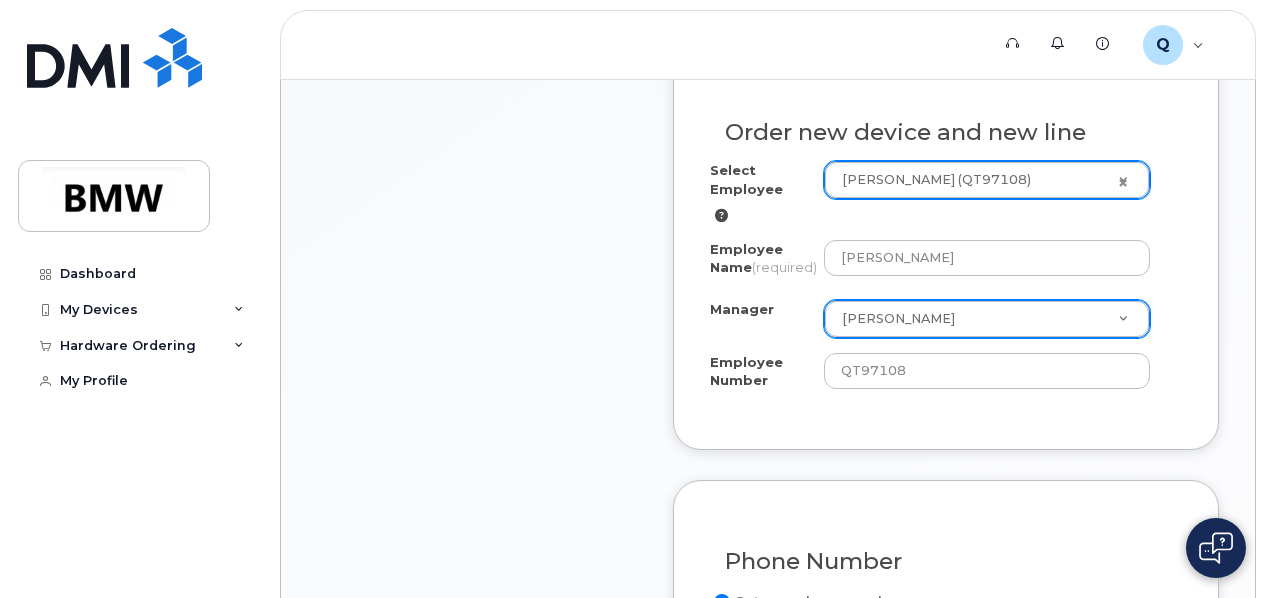 scroll, scrollTop: 720, scrollLeft: 0, axis: vertical 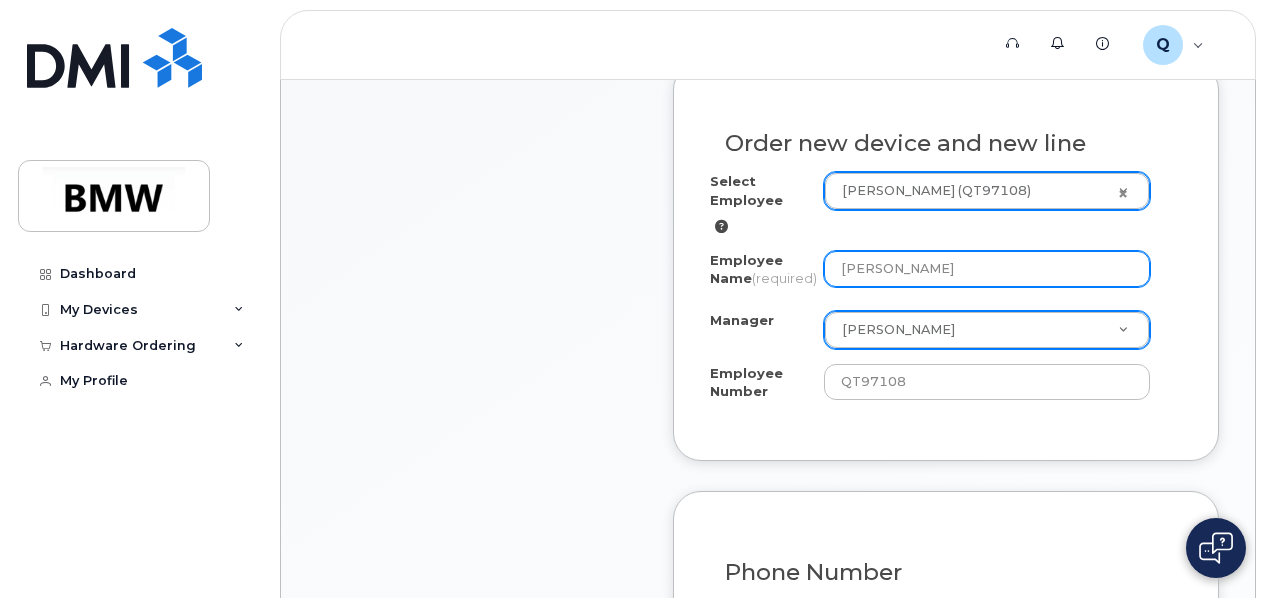 click on "sade garrison" 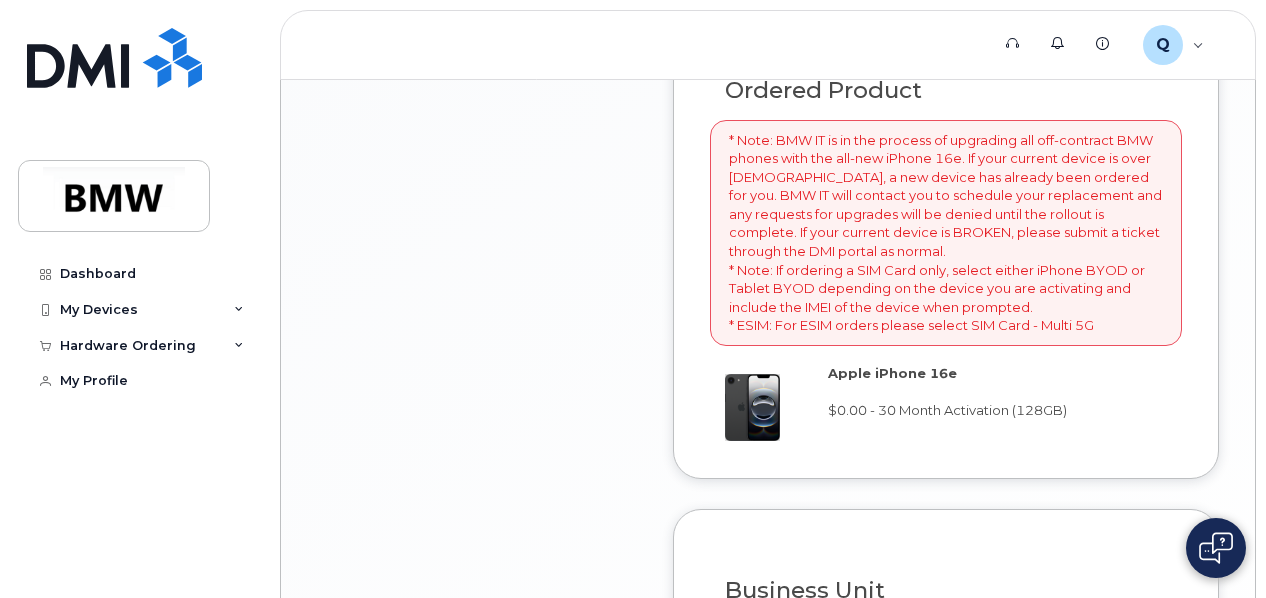 scroll, scrollTop: 1858, scrollLeft: 0, axis: vertical 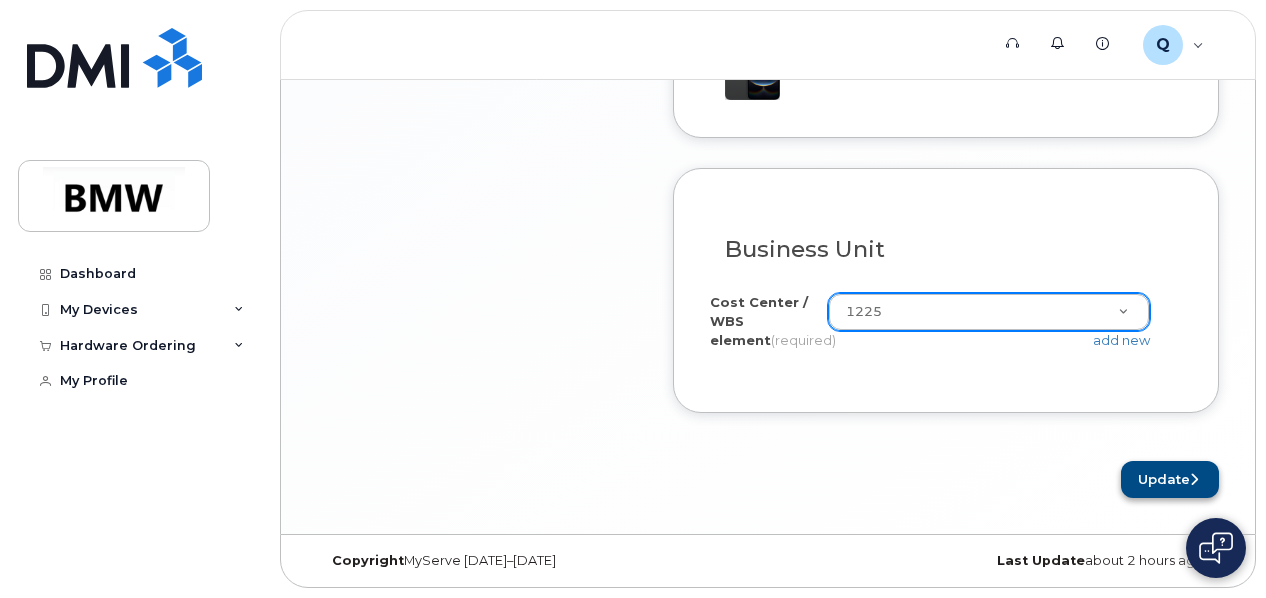 type on "[PERSON_NAME]" 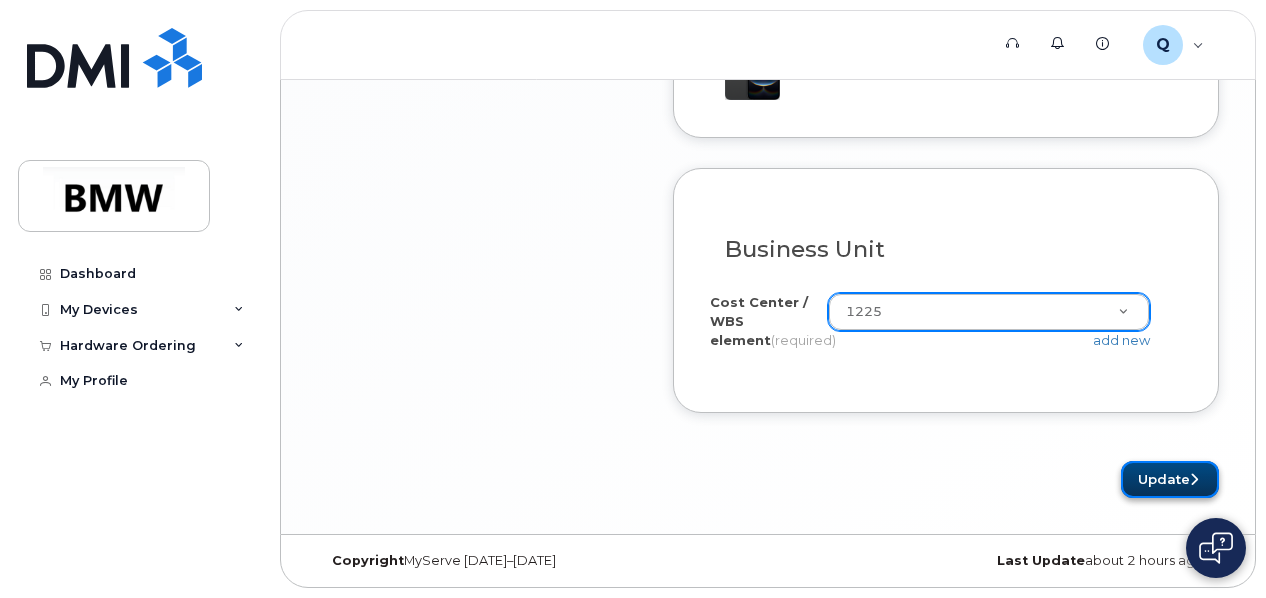 click on "Update" 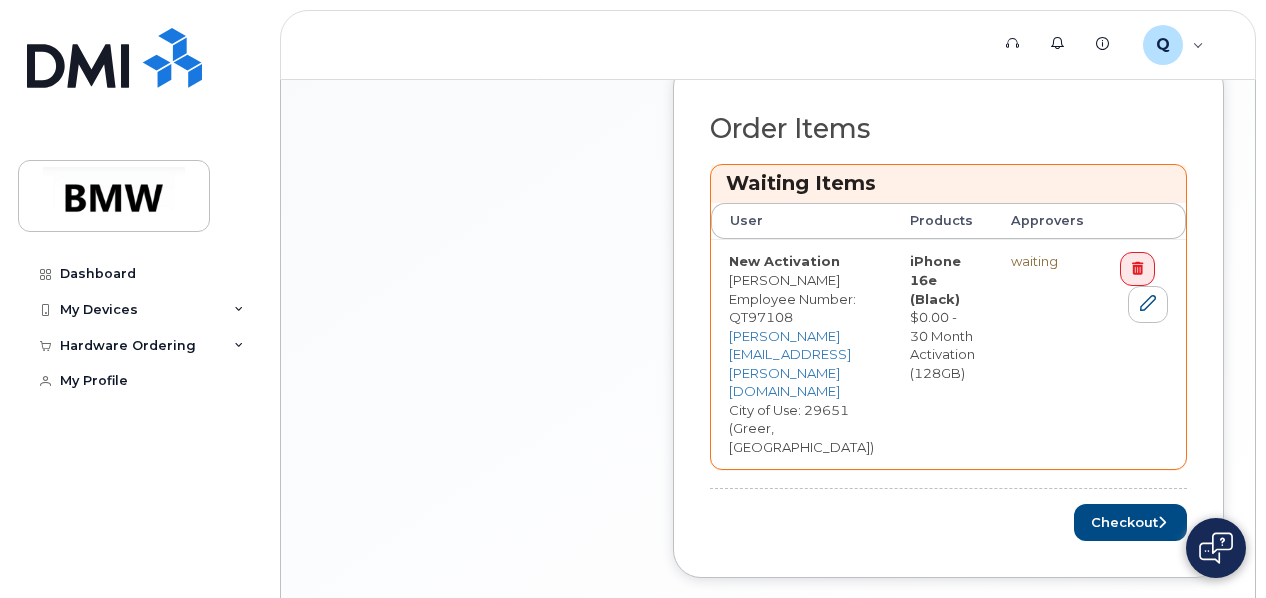 scroll, scrollTop: 809, scrollLeft: 0, axis: vertical 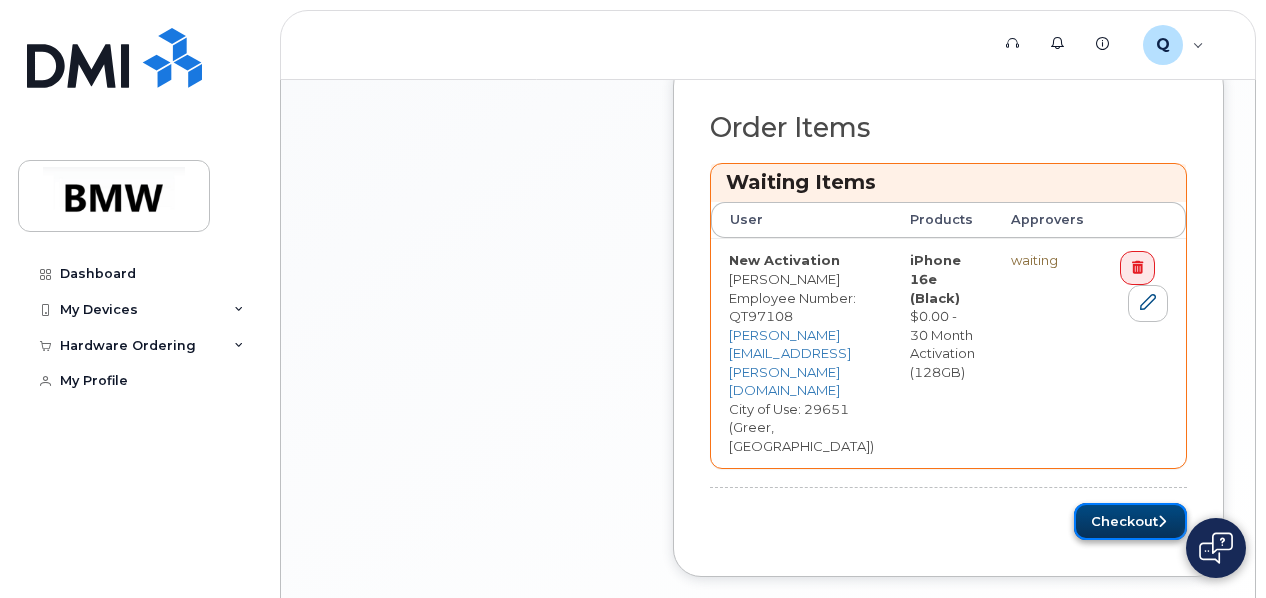 click on "Checkout" 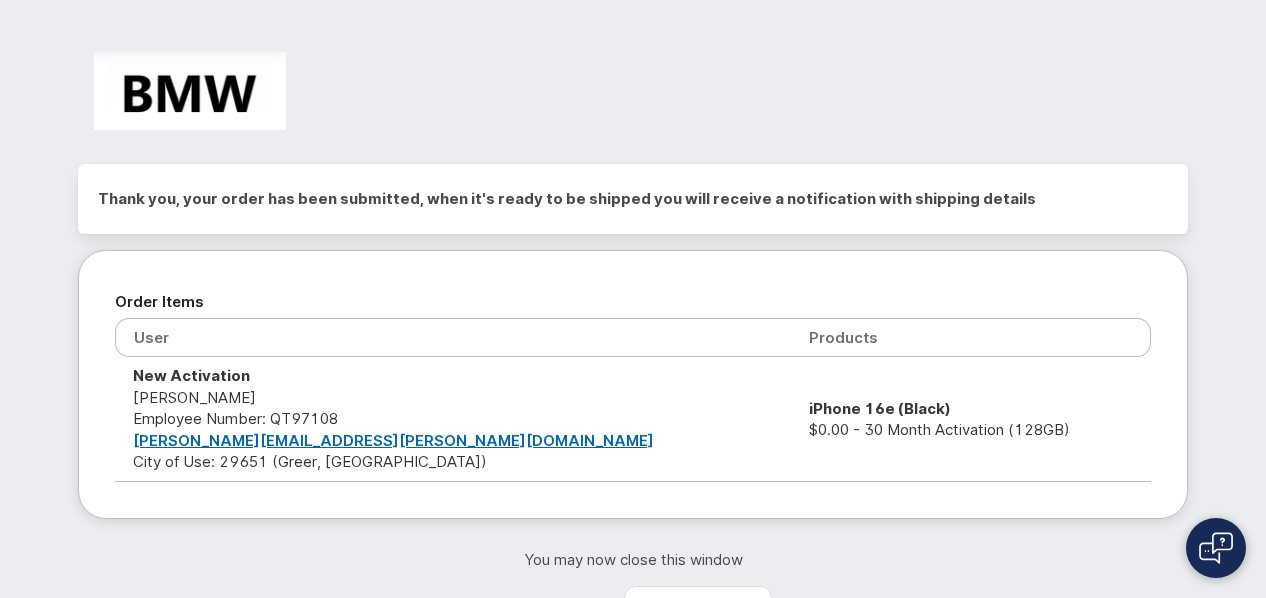 scroll, scrollTop: 0, scrollLeft: 0, axis: both 